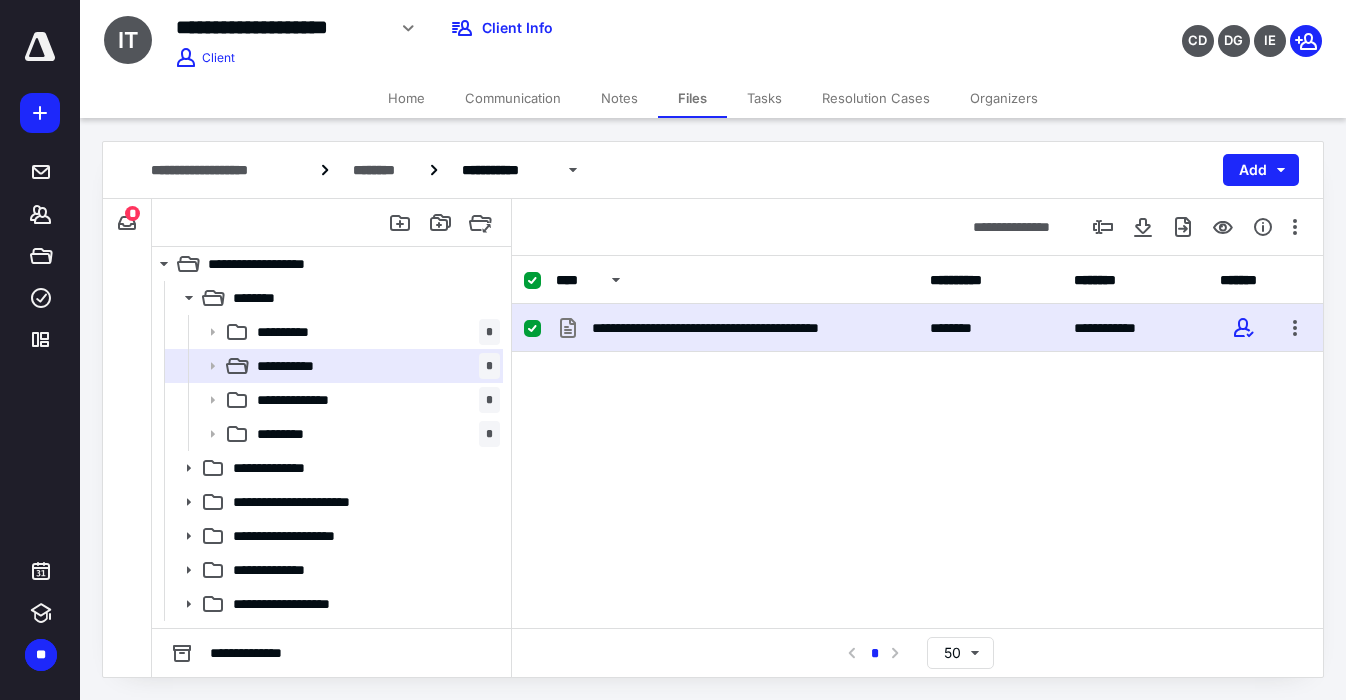 scroll, scrollTop: 0, scrollLeft: 0, axis: both 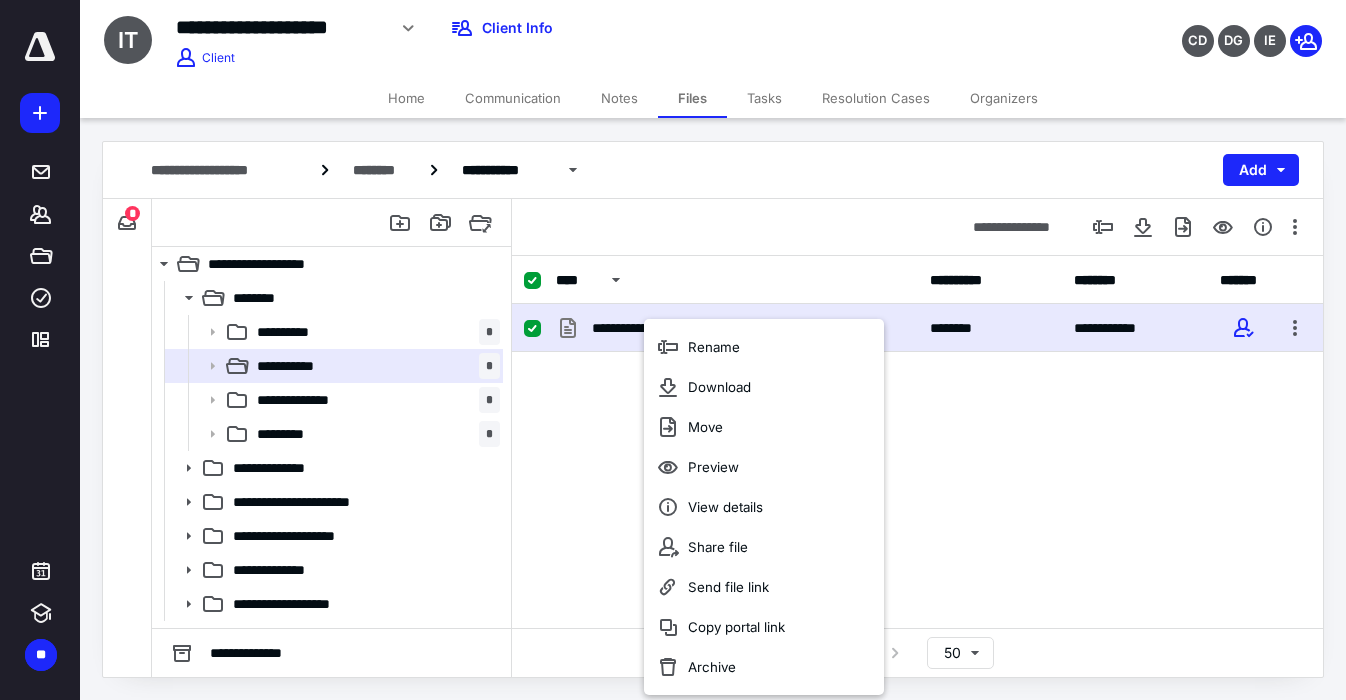 click on "**********" at bounding box center [917, 454] 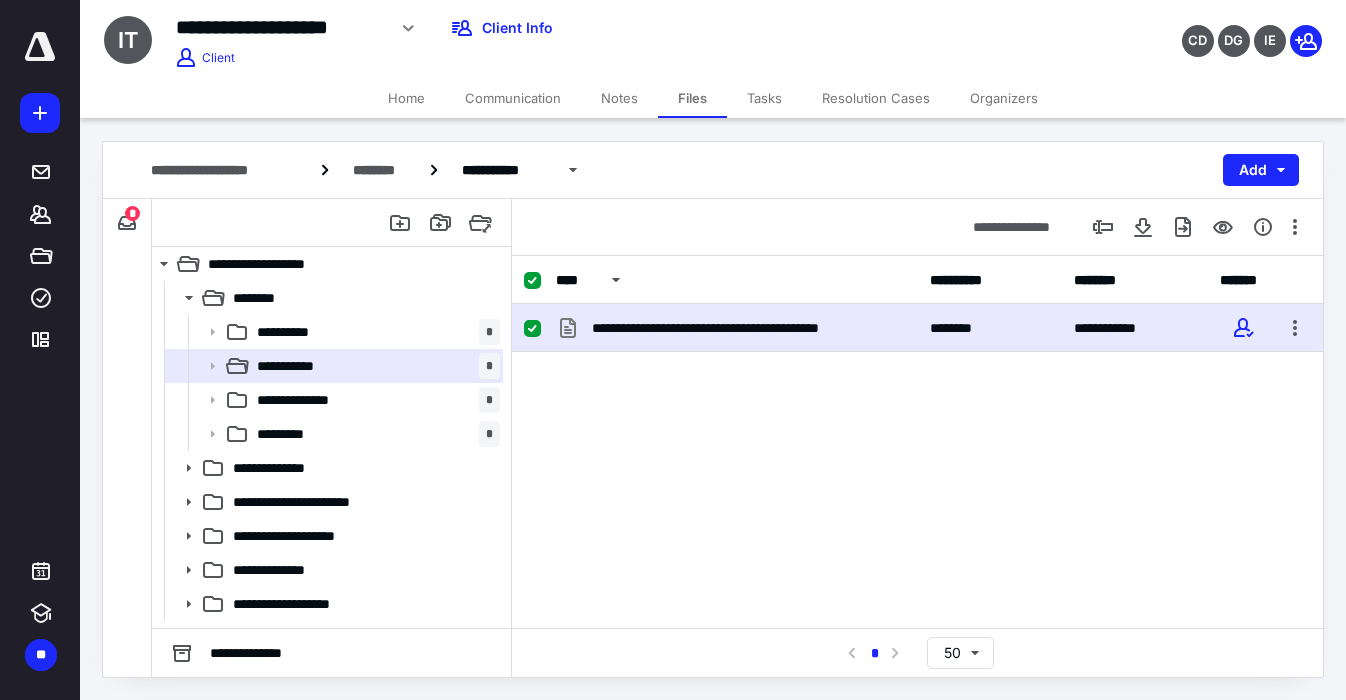 click on "**********" at bounding box center (917, 454) 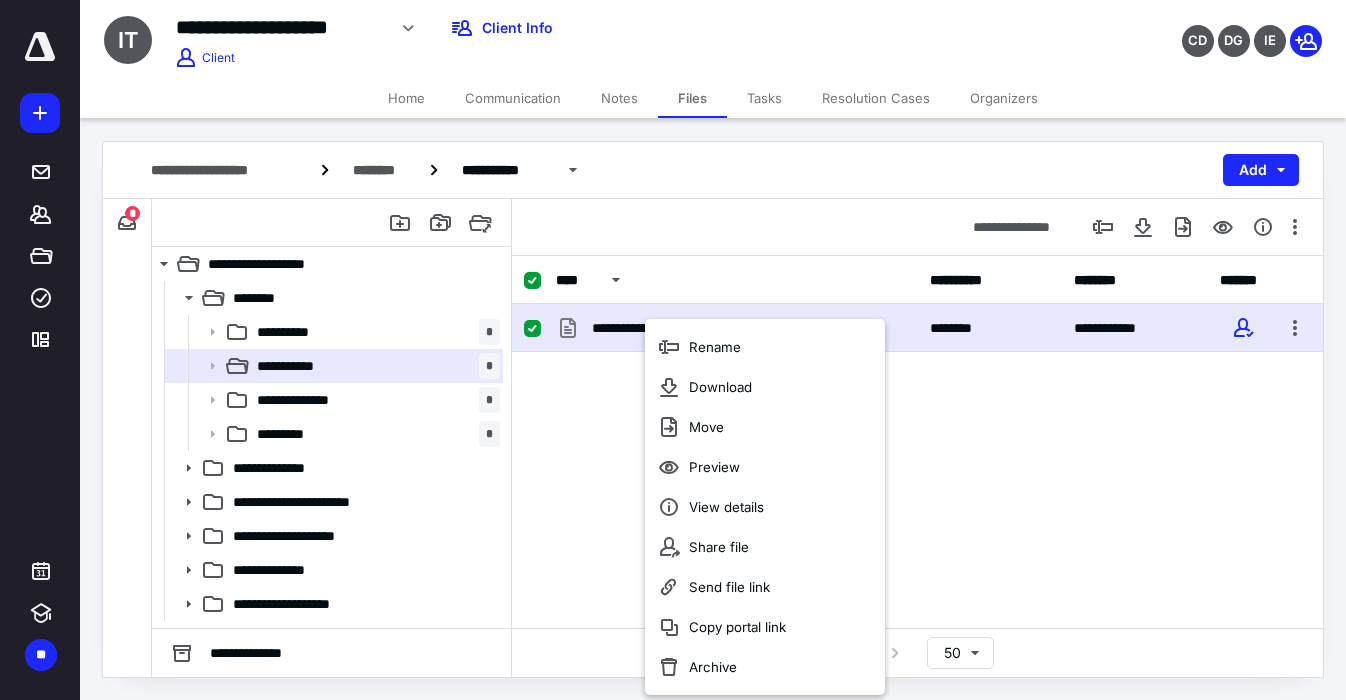click on "**********" at bounding box center (917, 454) 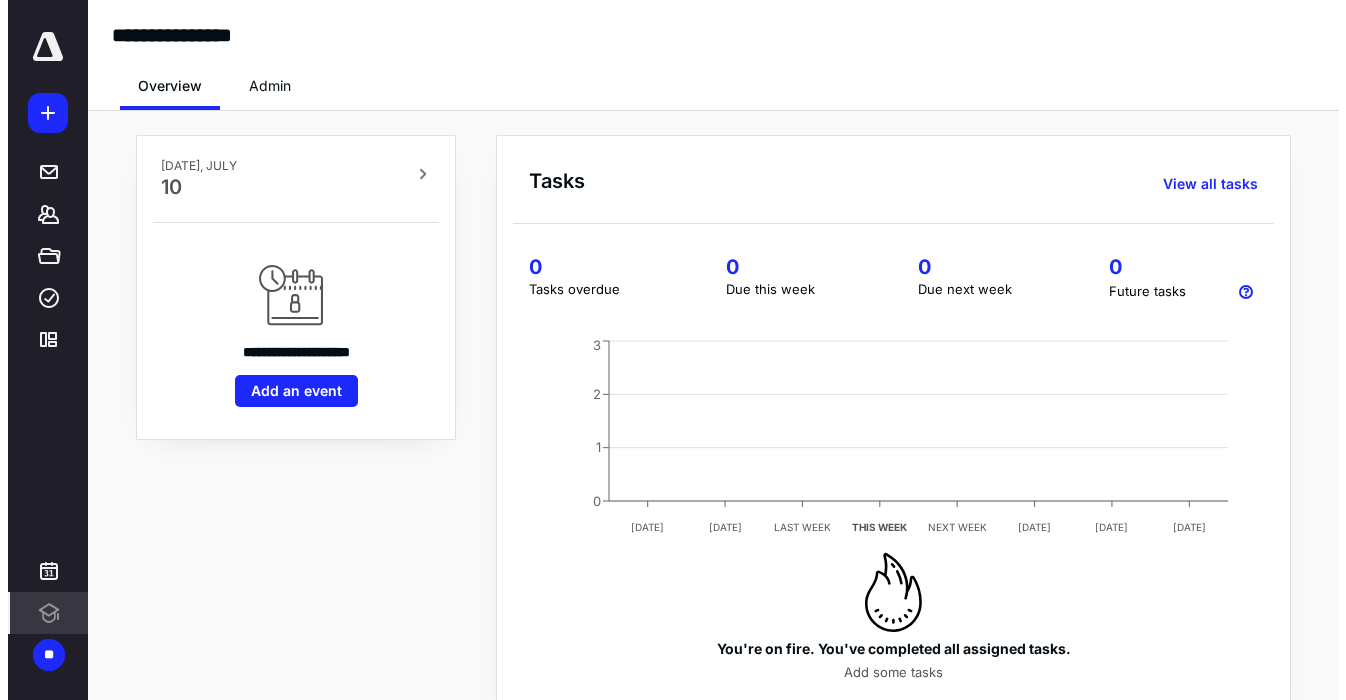 scroll, scrollTop: 0, scrollLeft: 0, axis: both 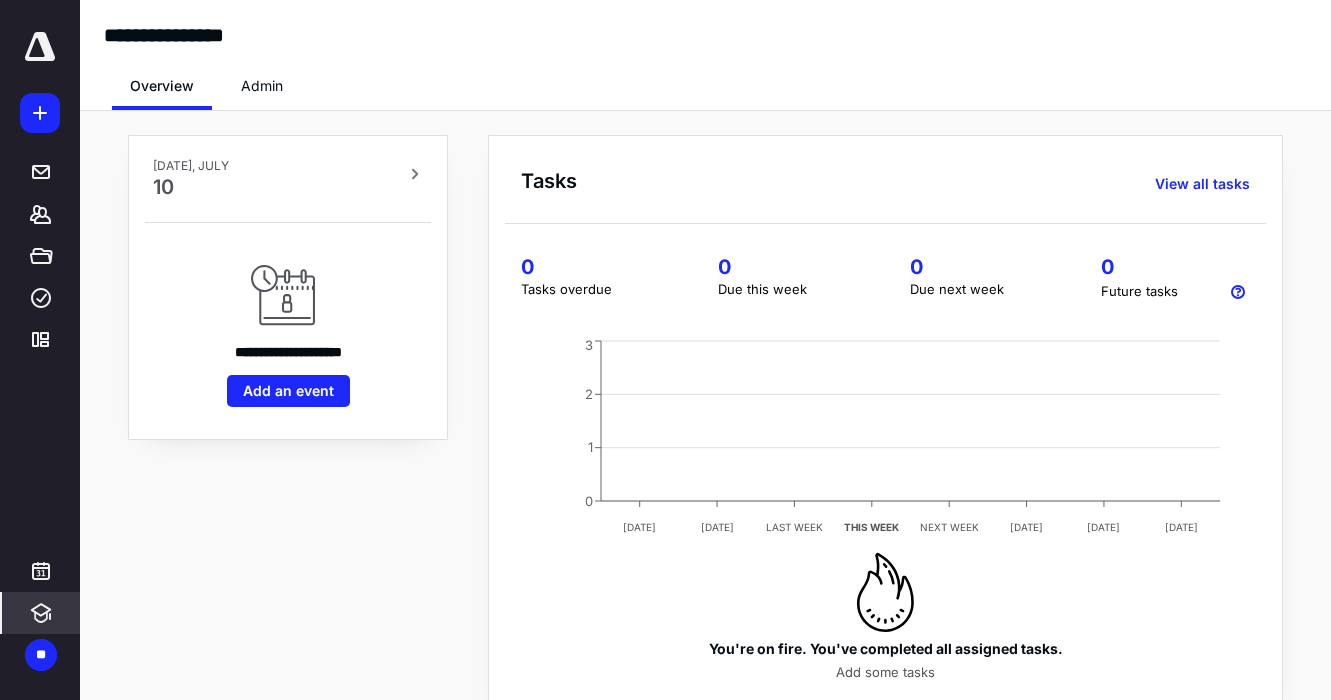 click 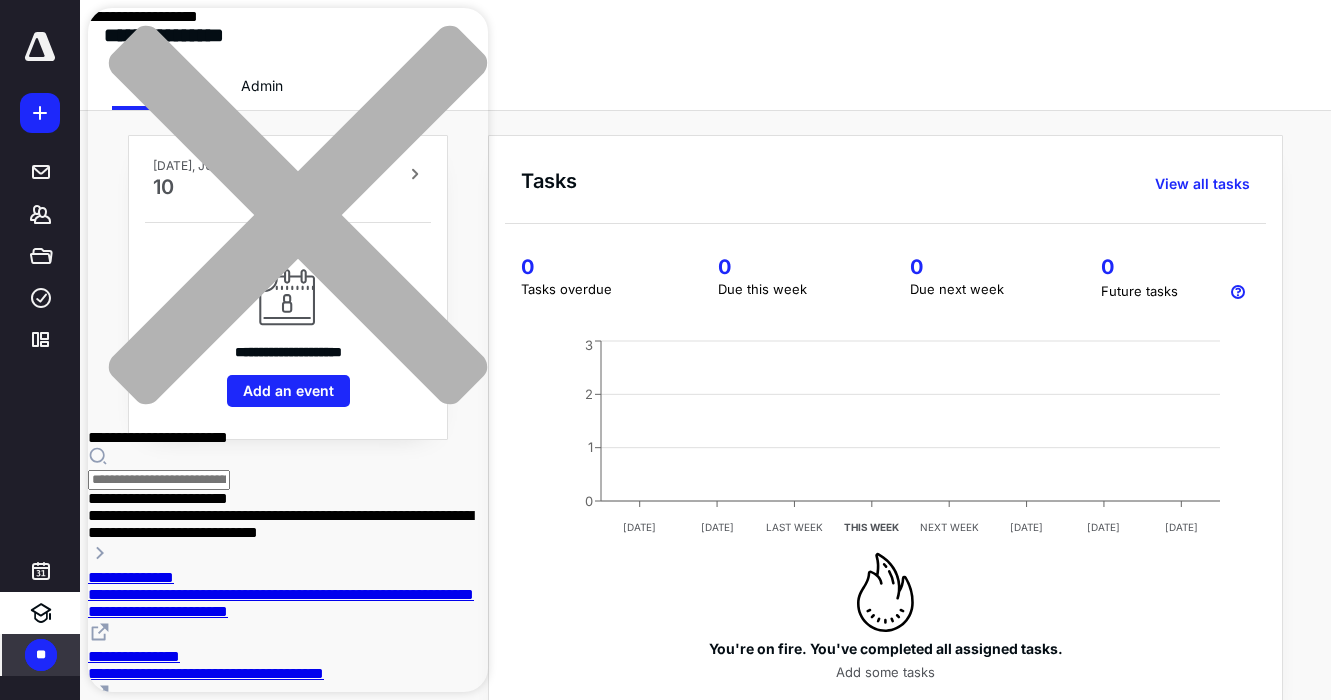 click on "**" at bounding box center (41, 655) 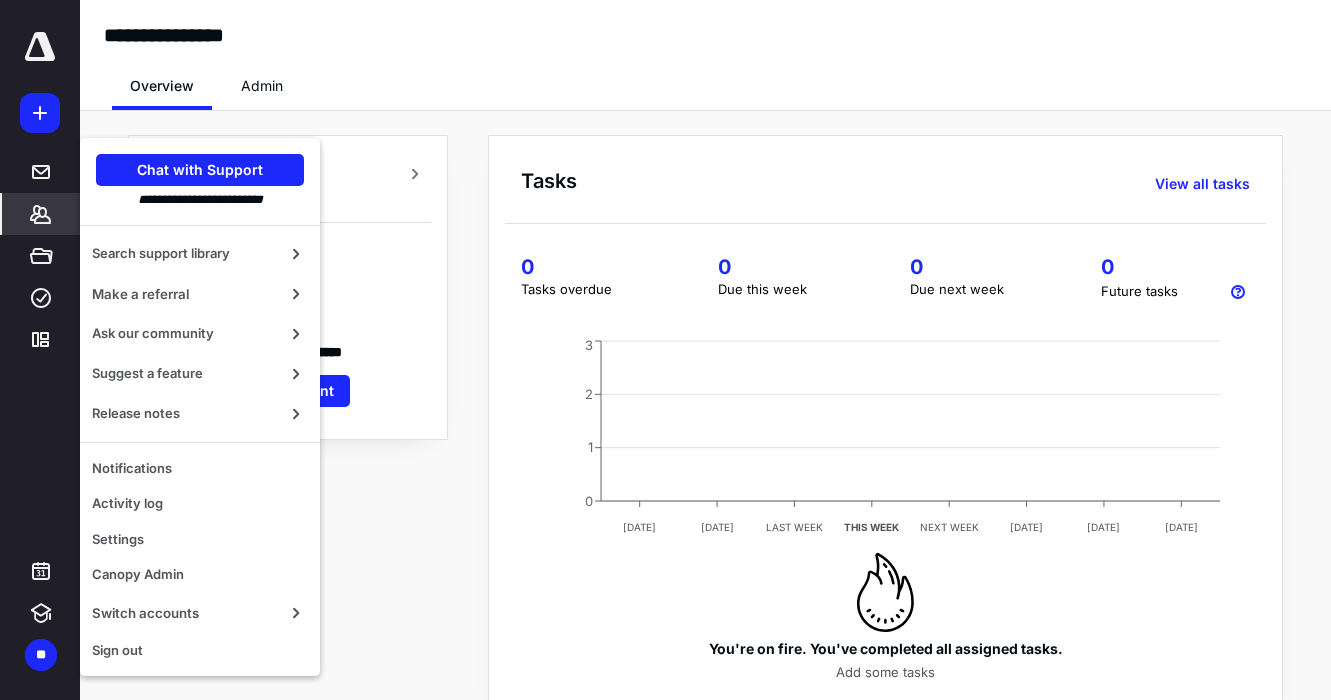 click 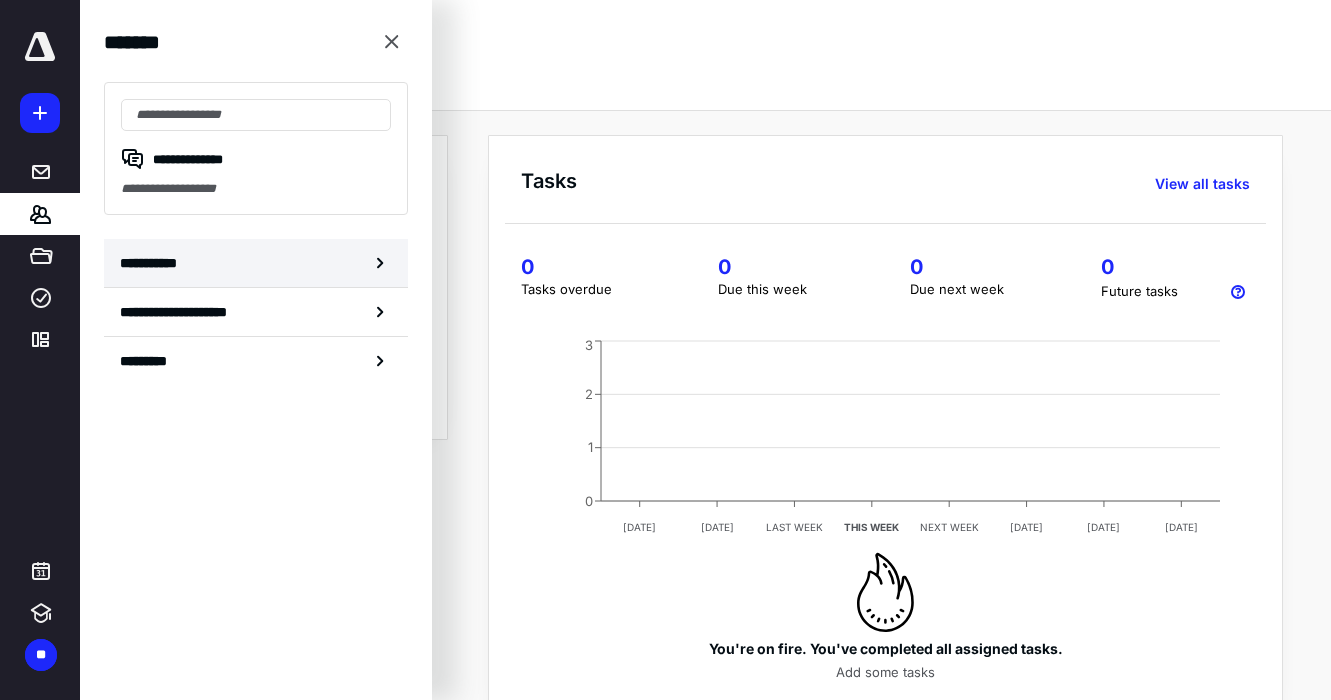 click on "**********" at bounding box center (256, 263) 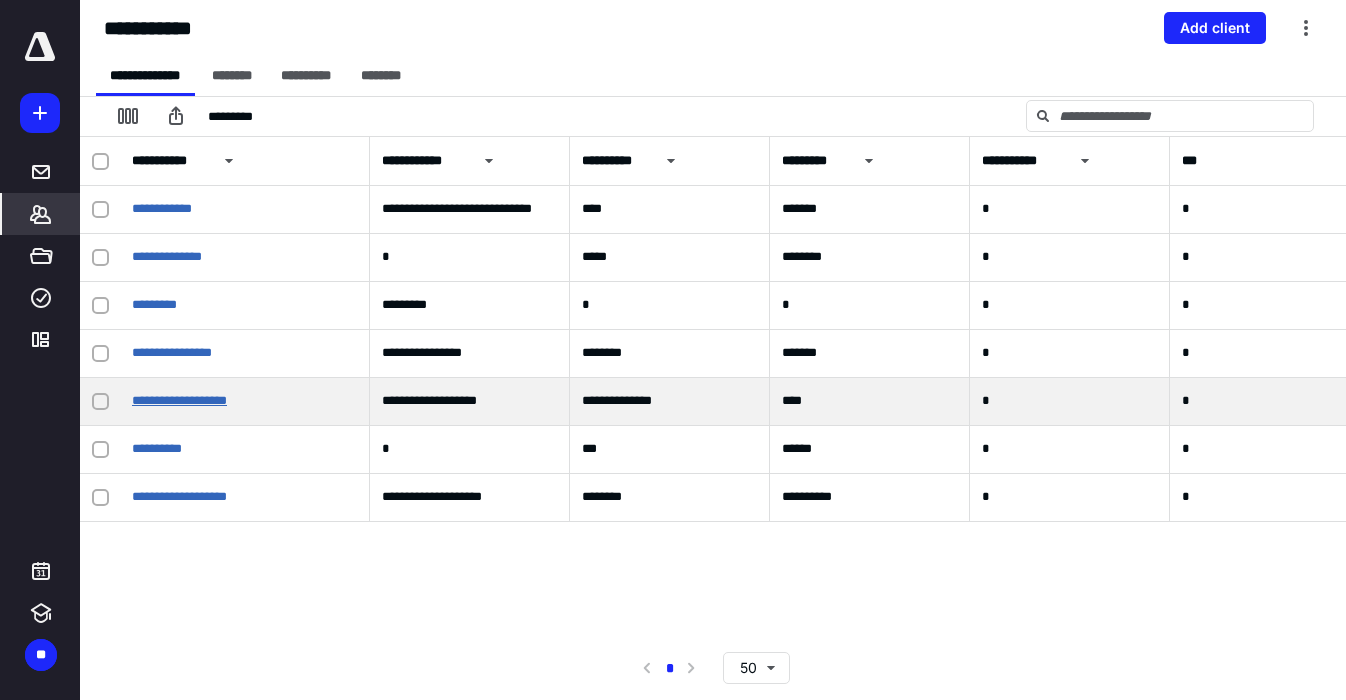 click on "**********" at bounding box center [179, 400] 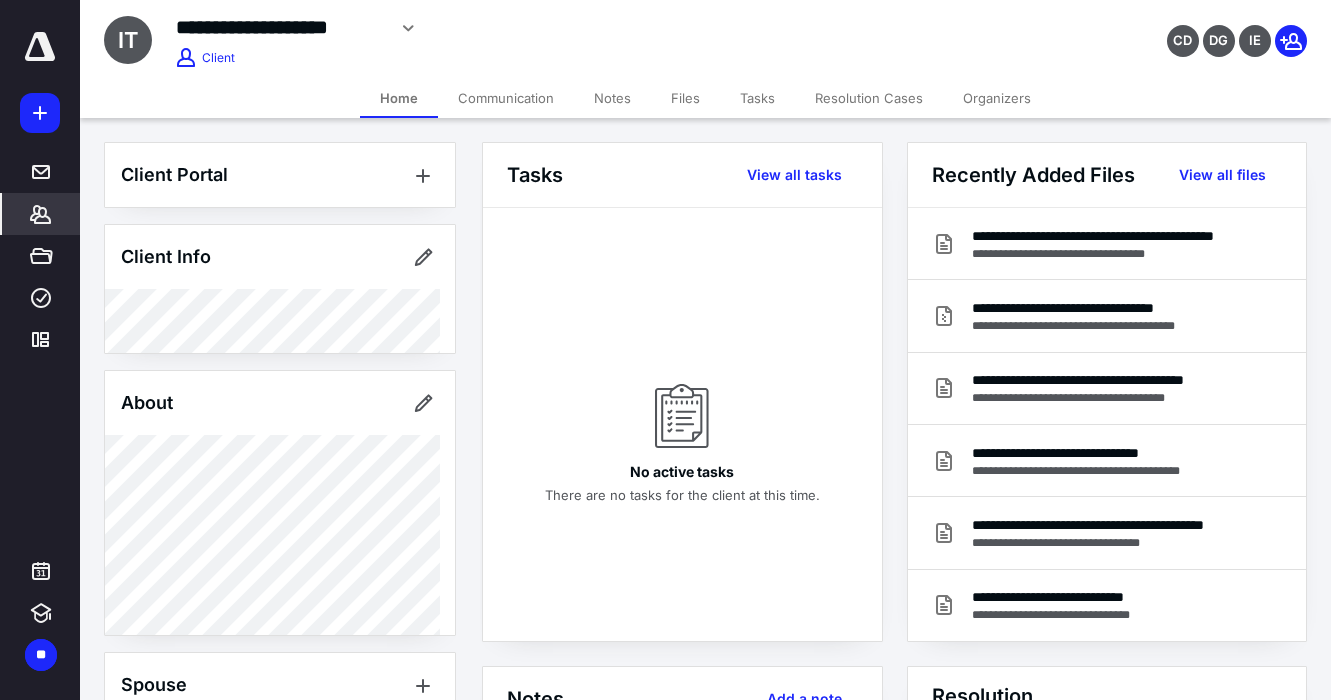 click on "Files" at bounding box center [685, 98] 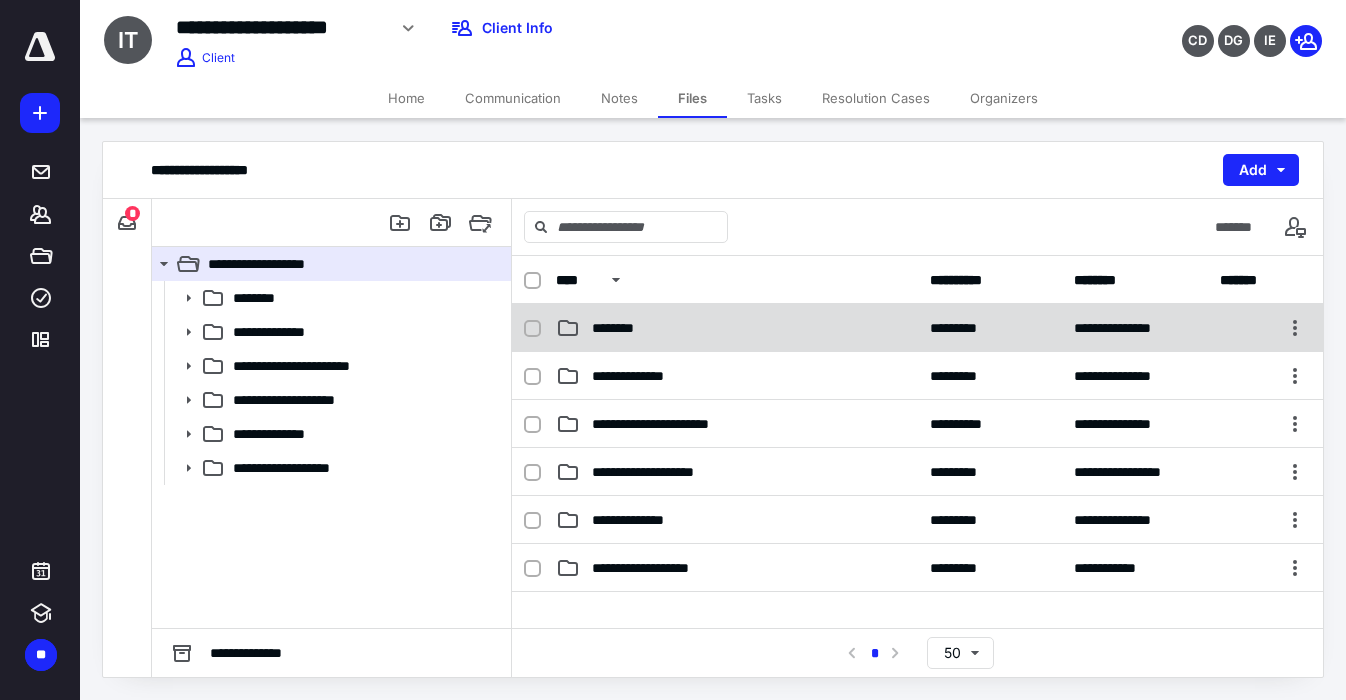 click on "********" at bounding box center (618, 328) 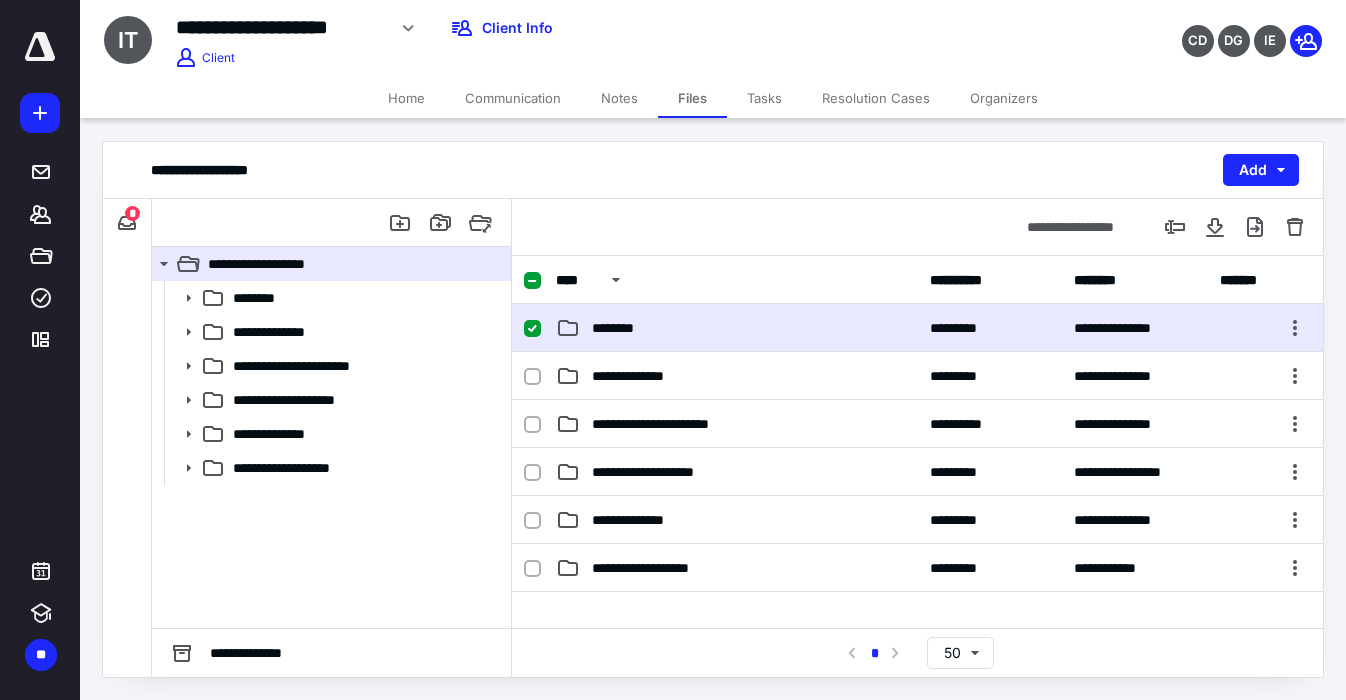 click on "********" at bounding box center (618, 328) 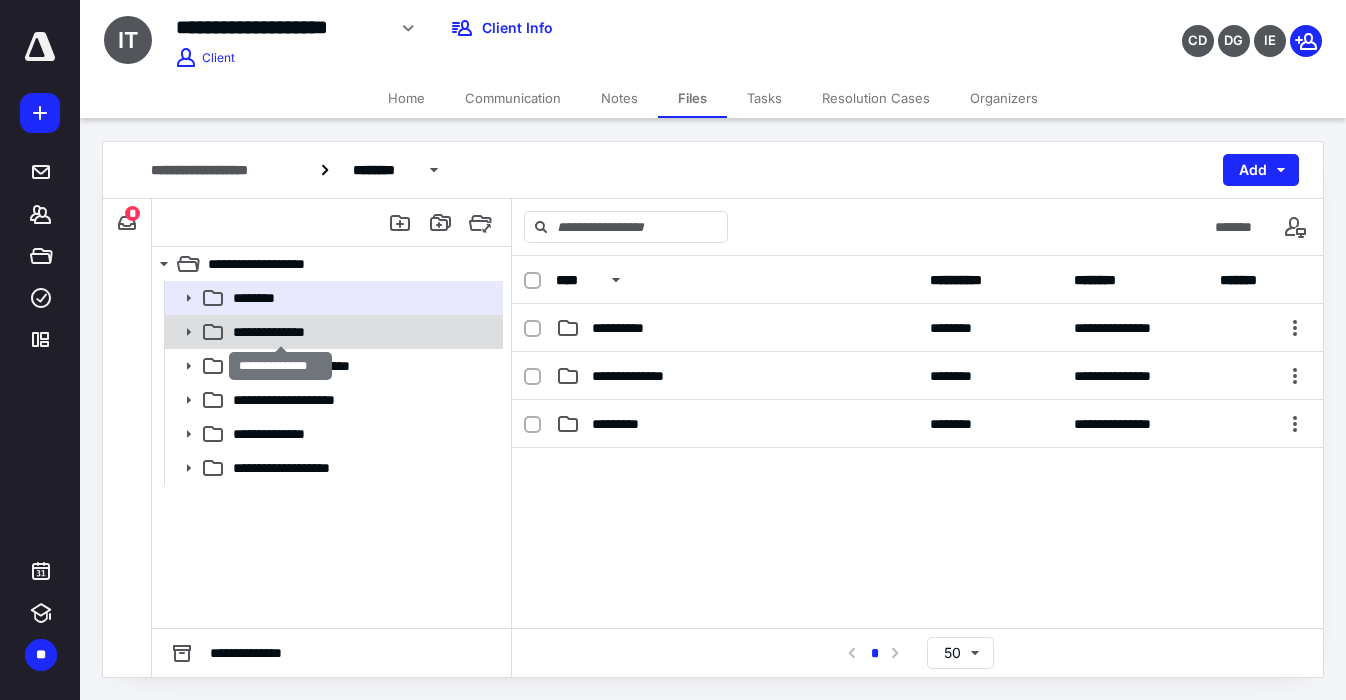 click on "**********" at bounding box center (281, 332) 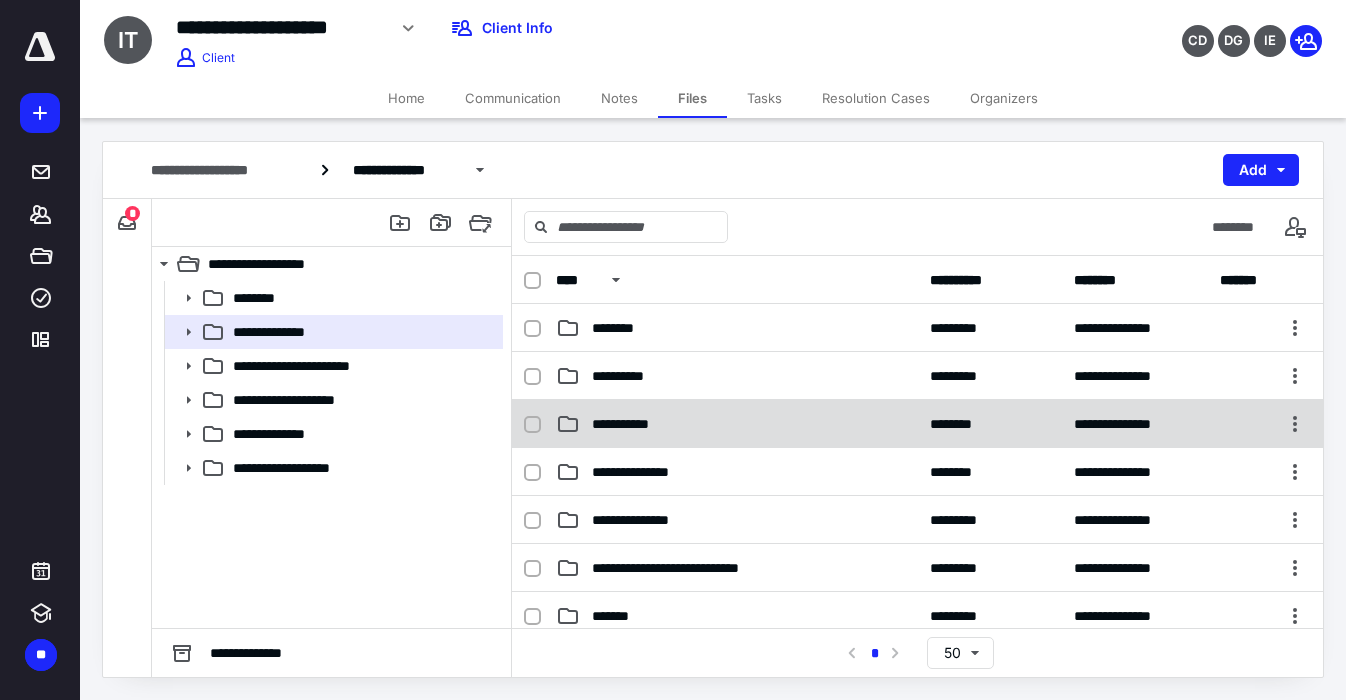 click on "**********" at bounding box center [632, 424] 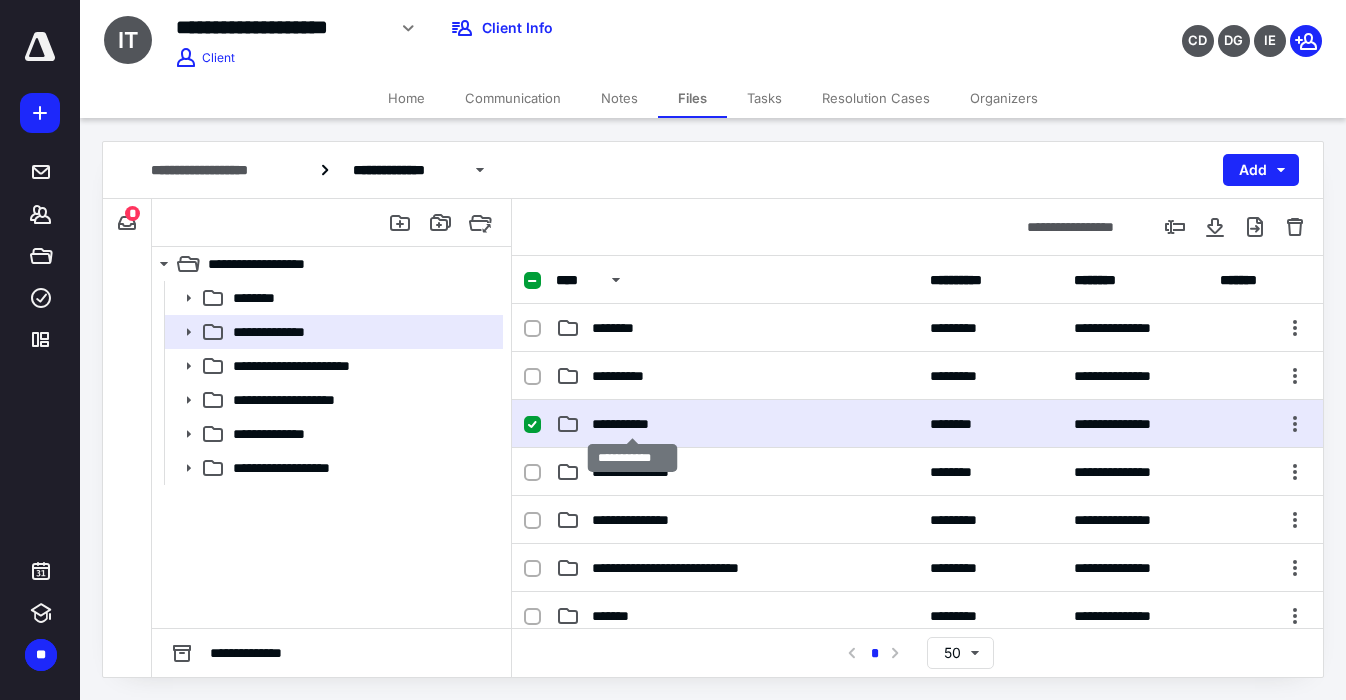 click on "**********" at bounding box center (632, 424) 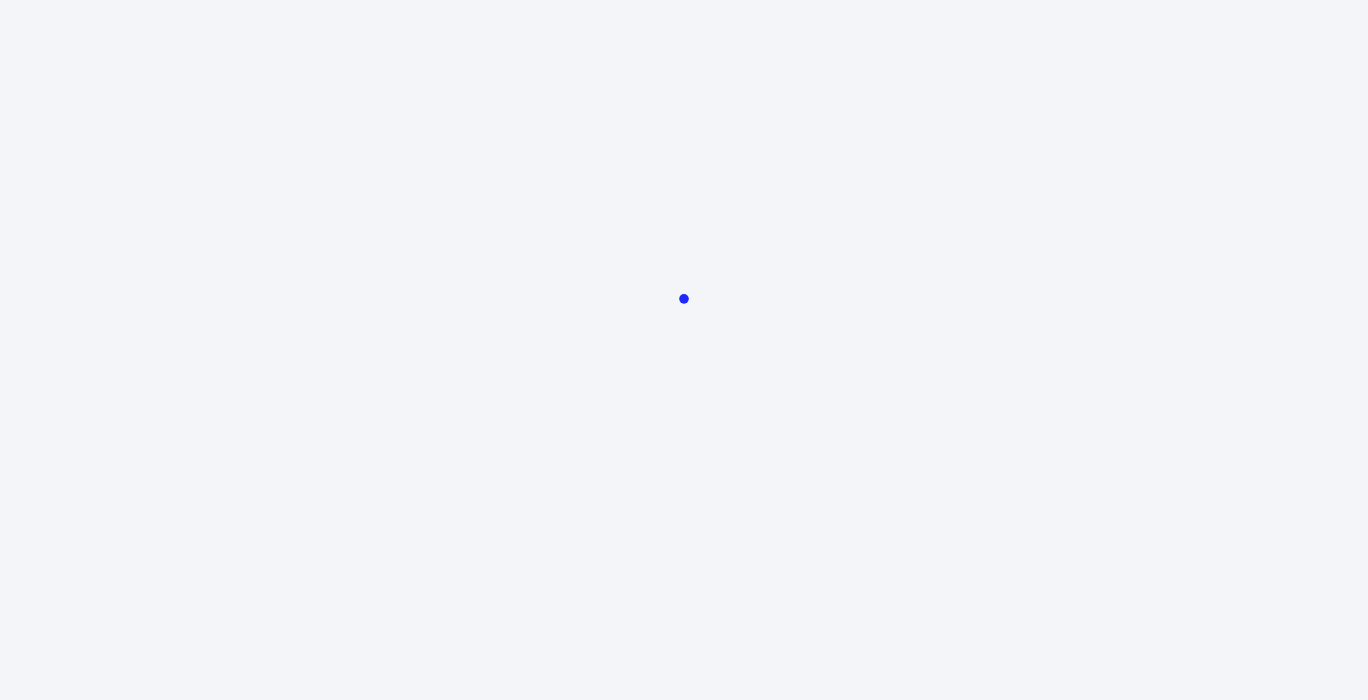 scroll, scrollTop: 0, scrollLeft: 0, axis: both 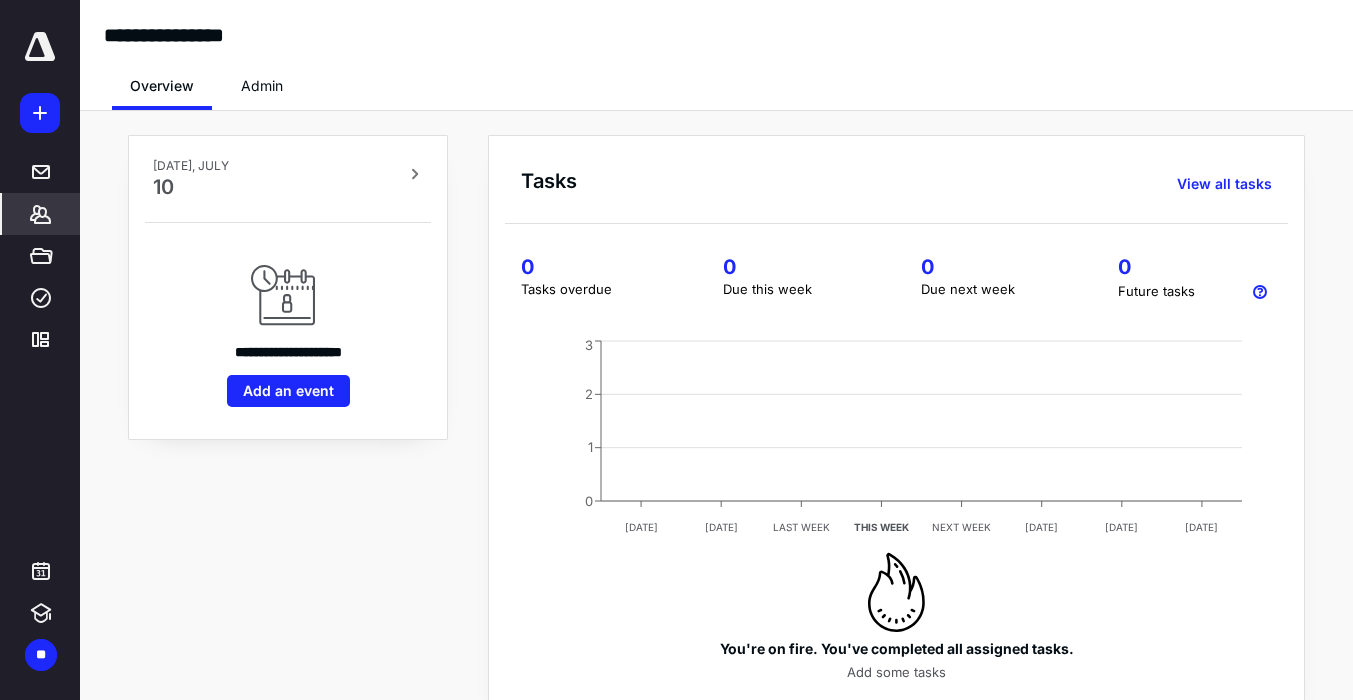 click 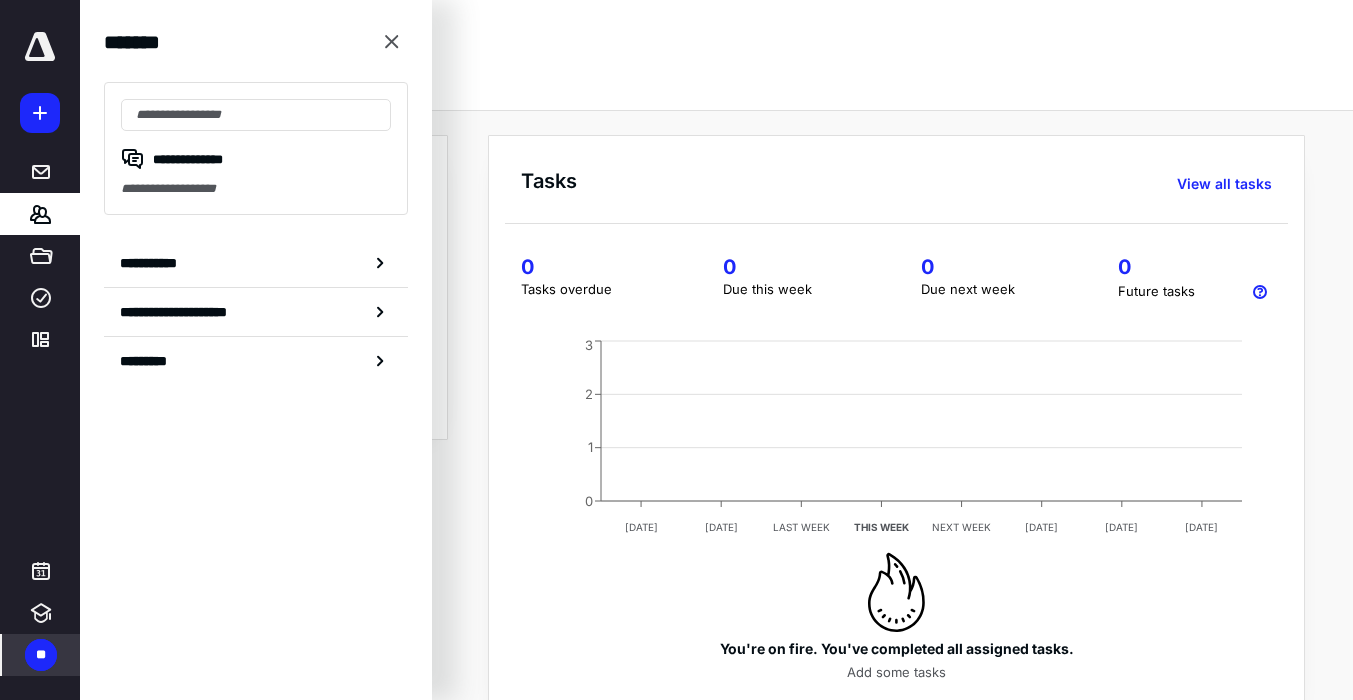 click on "**" at bounding box center (41, 655) 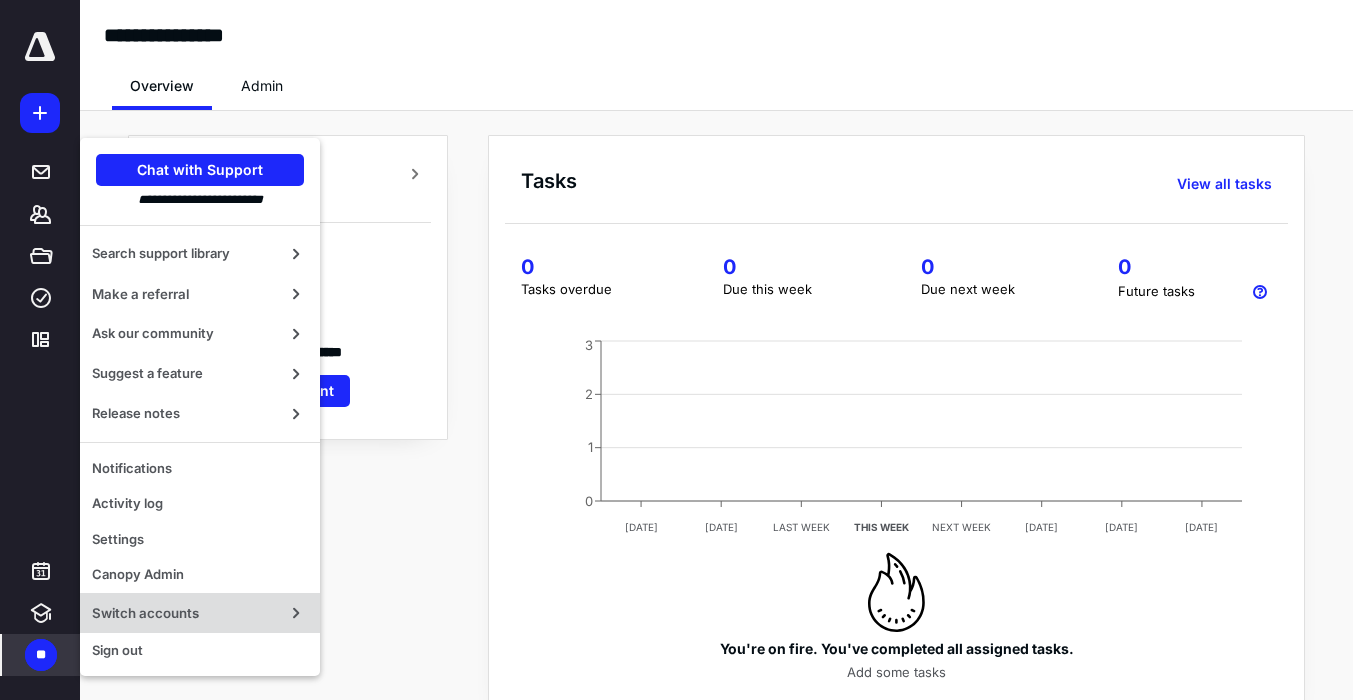 click on "Switch accounts" at bounding box center [184, 613] 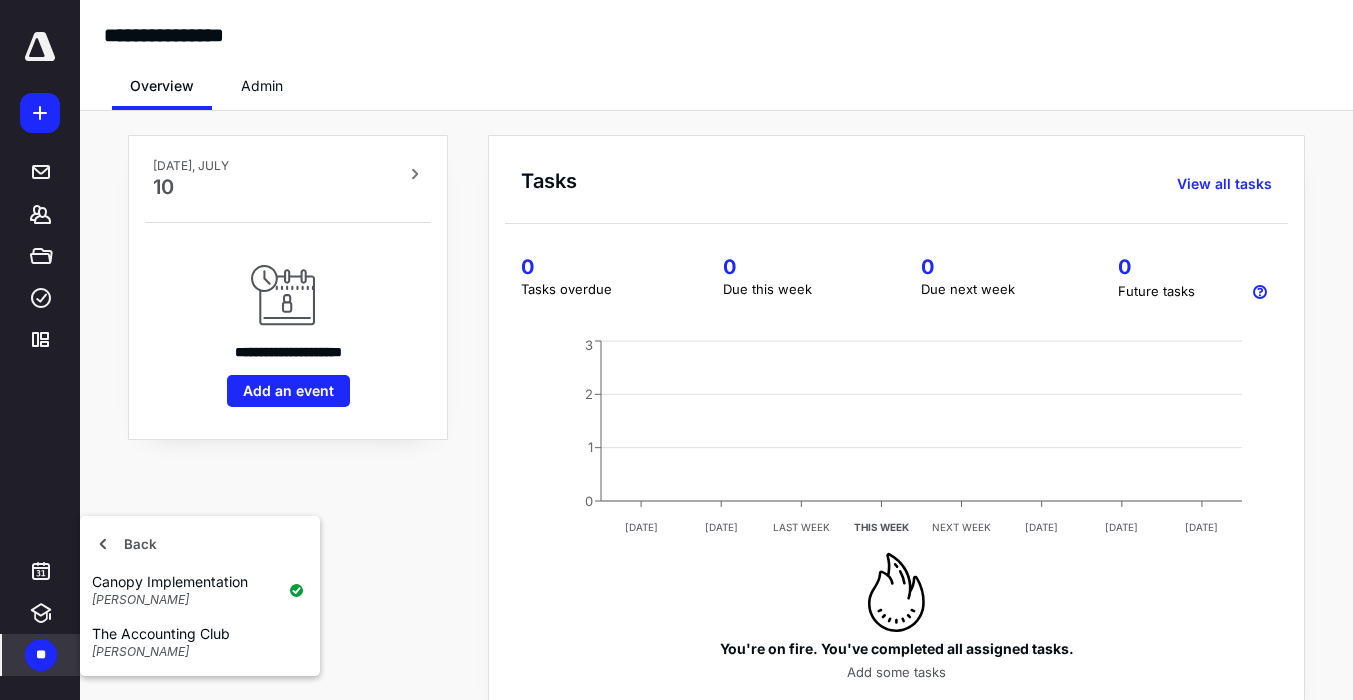 click on "Back Canopy Implementation  [PERSON_NAME] The Accounting Club [PERSON_NAME]" at bounding box center (200, 596) 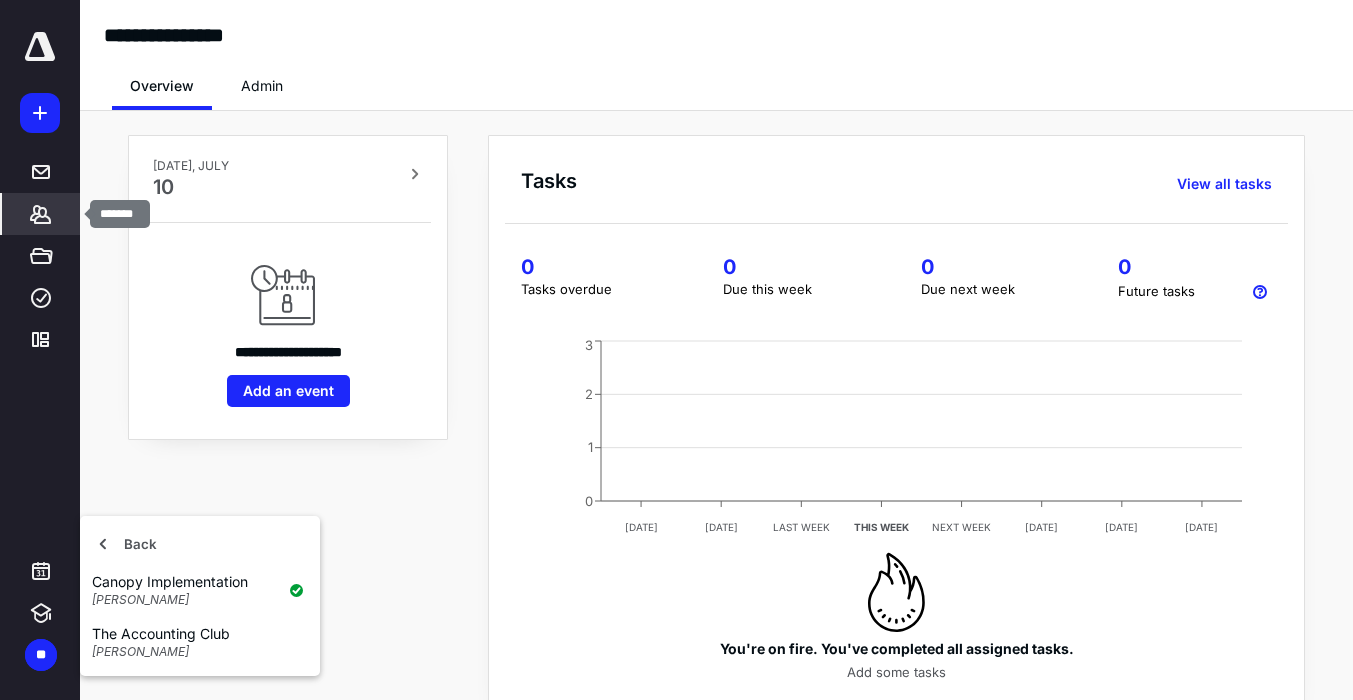 click 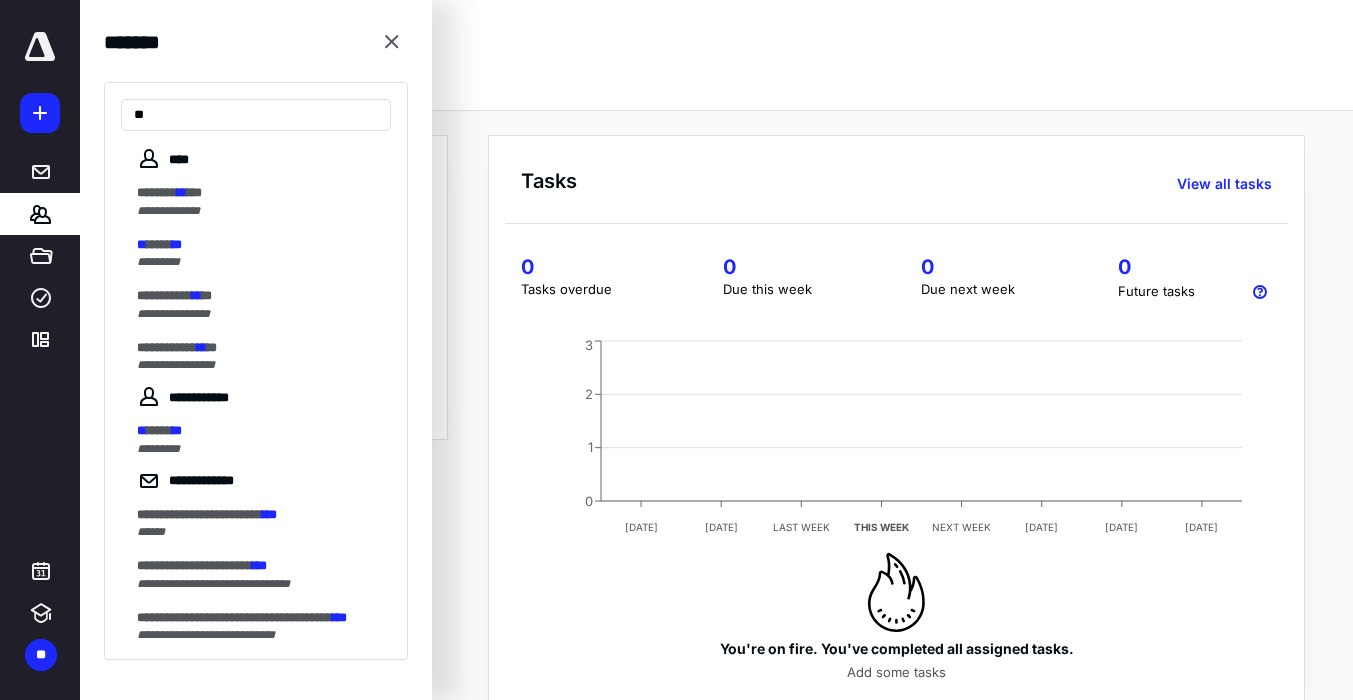 type on "*" 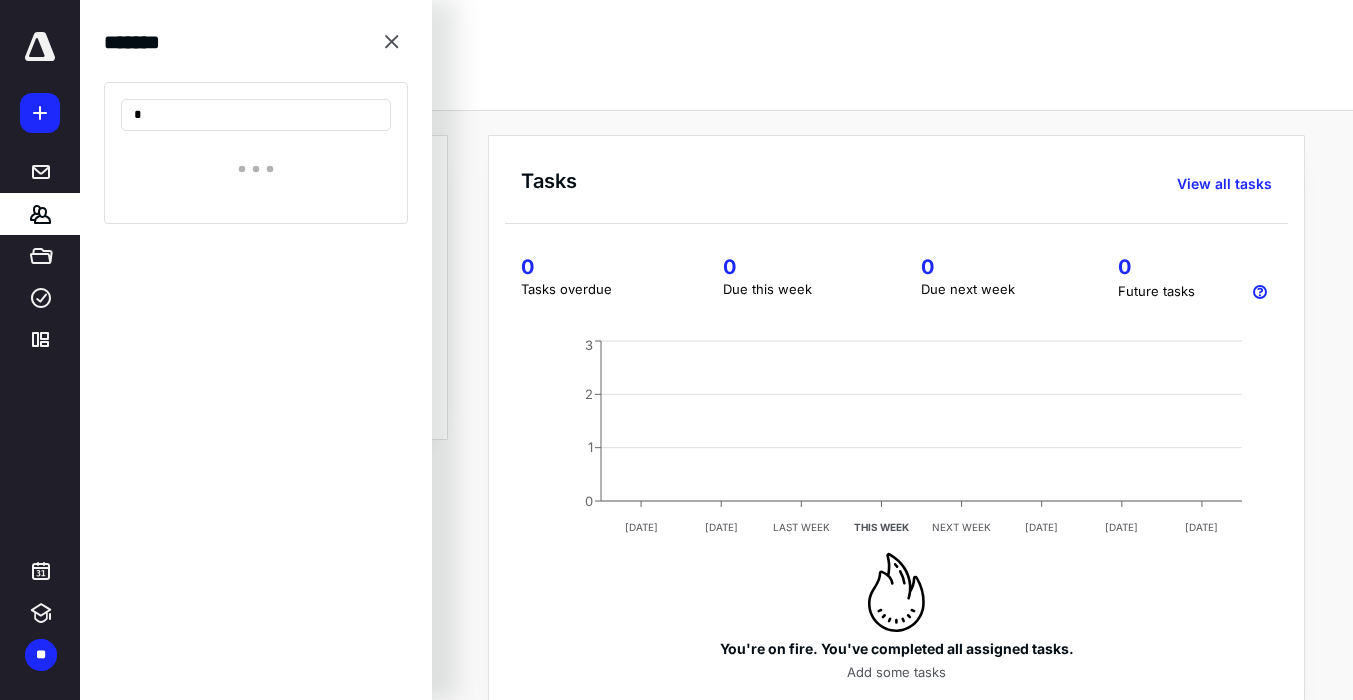 type 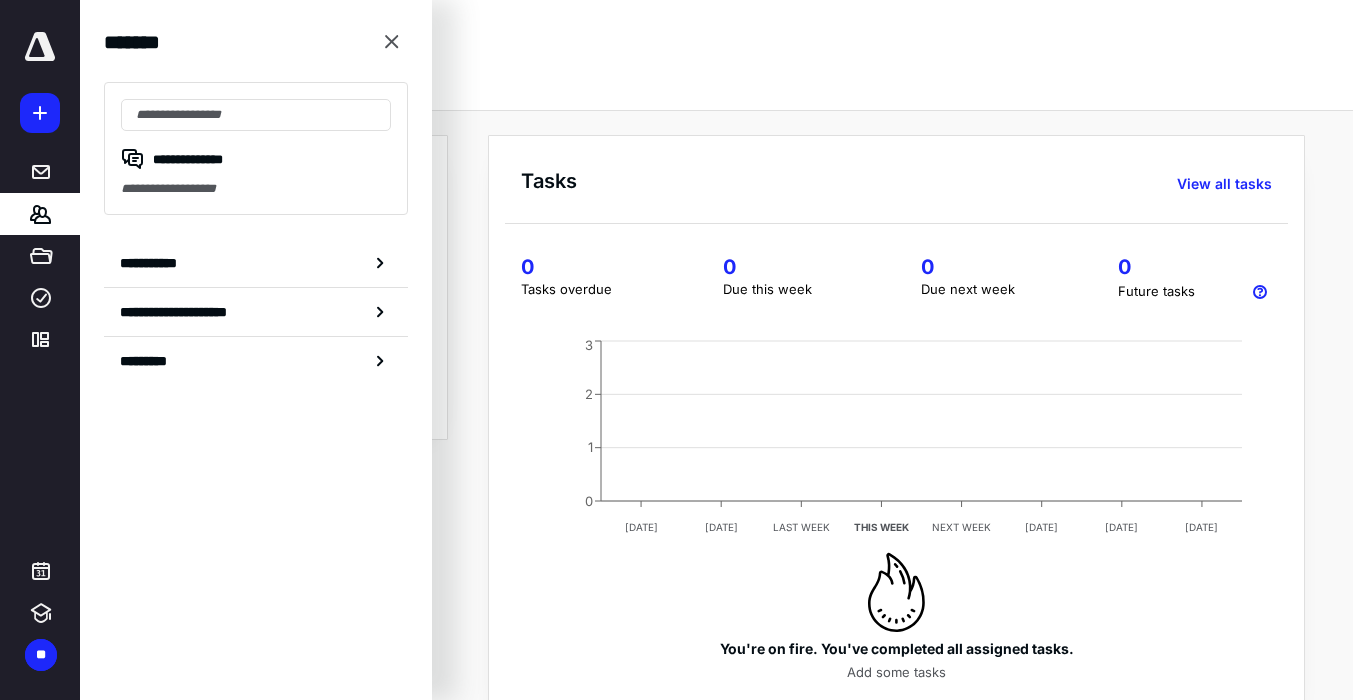 click on "Overview Admin" at bounding box center [716, 80] 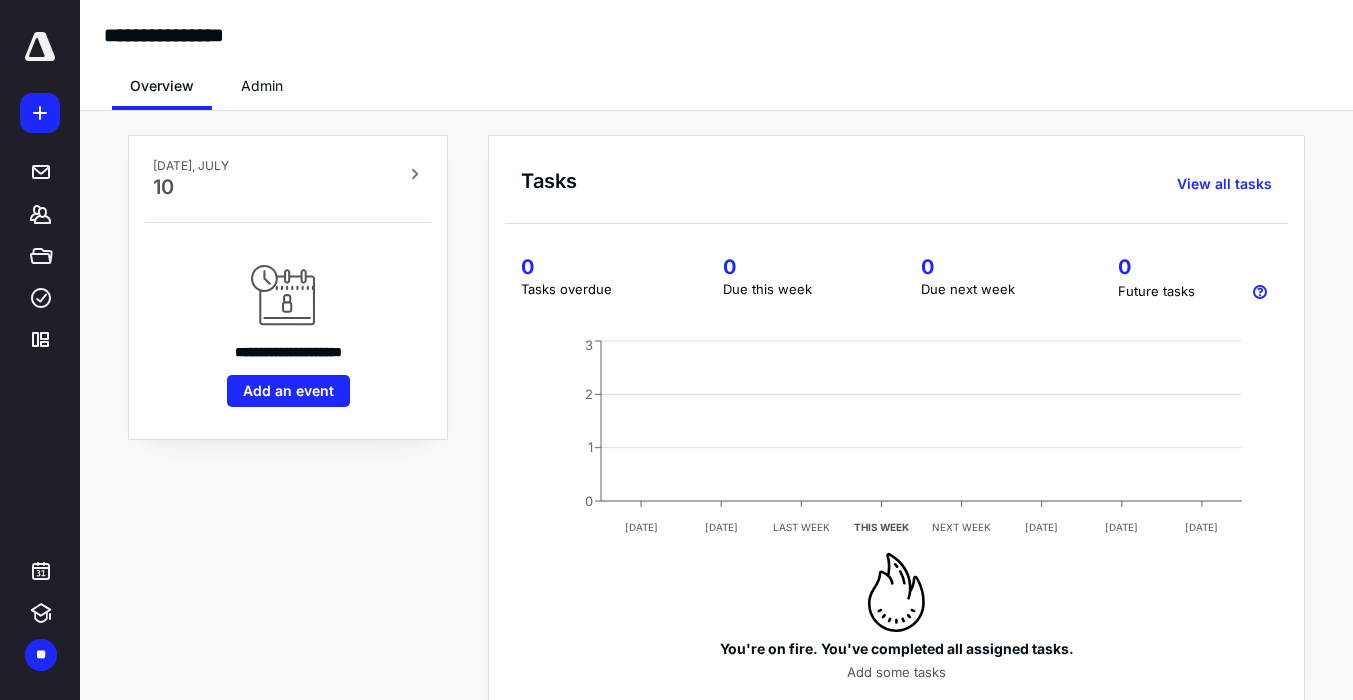 click on "Admin" at bounding box center (262, 86) 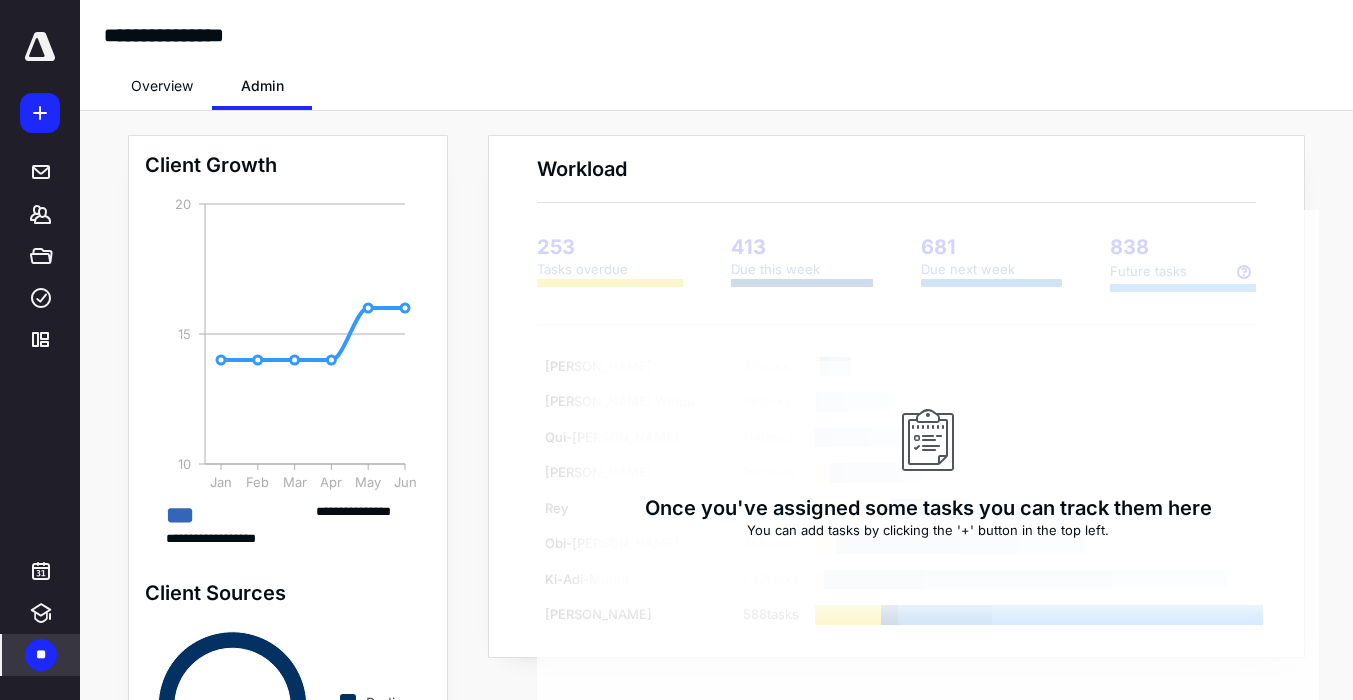 click on "**" at bounding box center [41, 655] 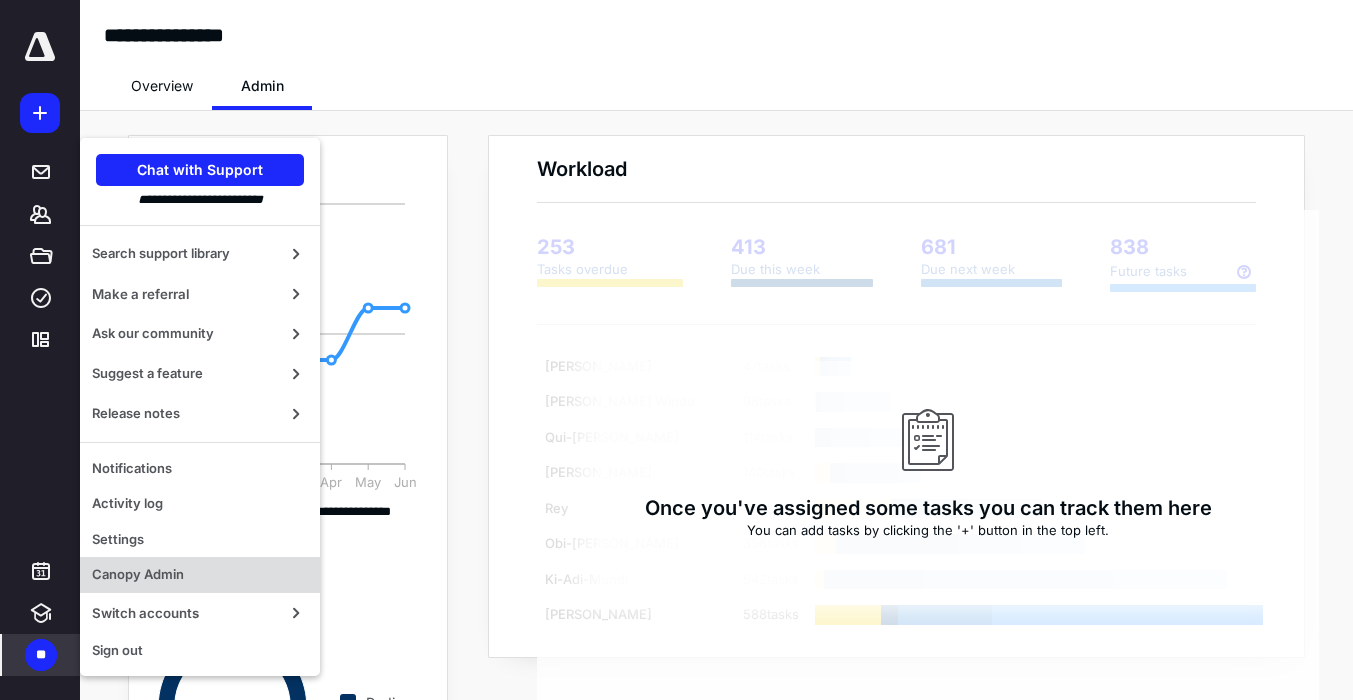 click on "Canopy Admin" at bounding box center [200, 575] 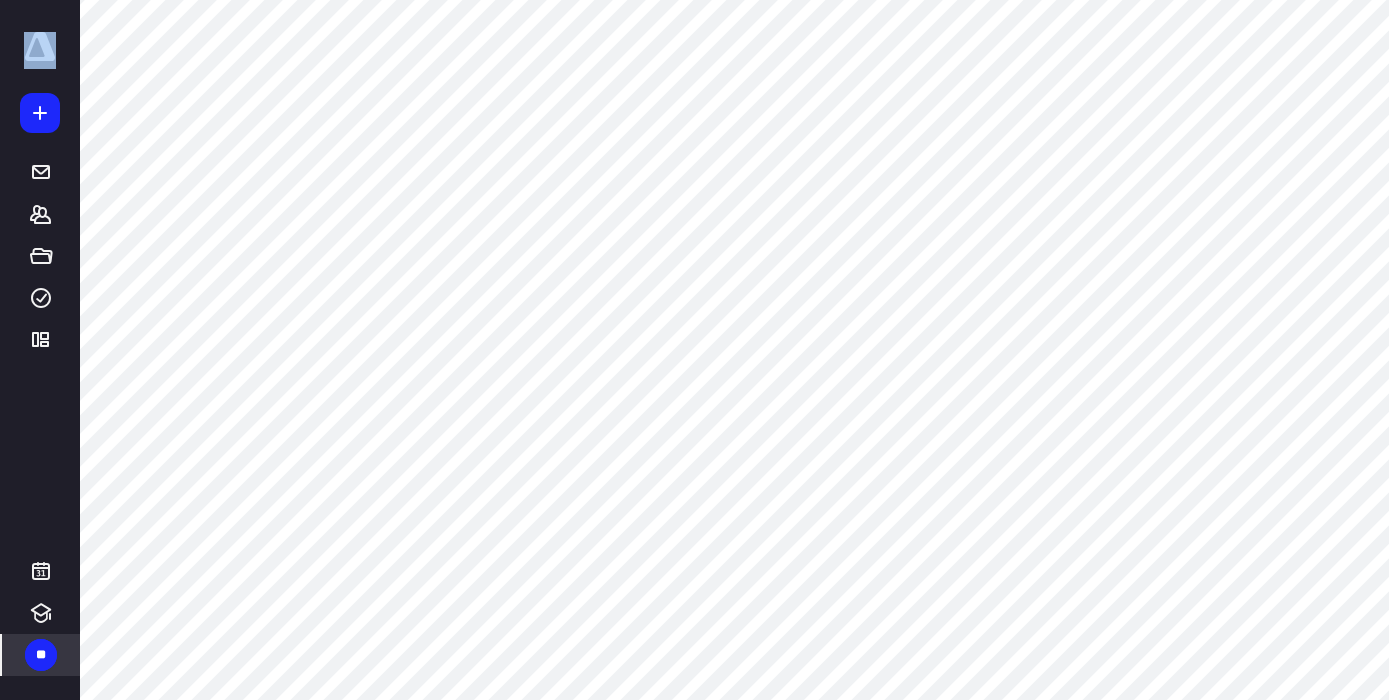 drag, startPoint x: 3, startPoint y: 398, endPoint x: -21, endPoint y: 398, distance: 24 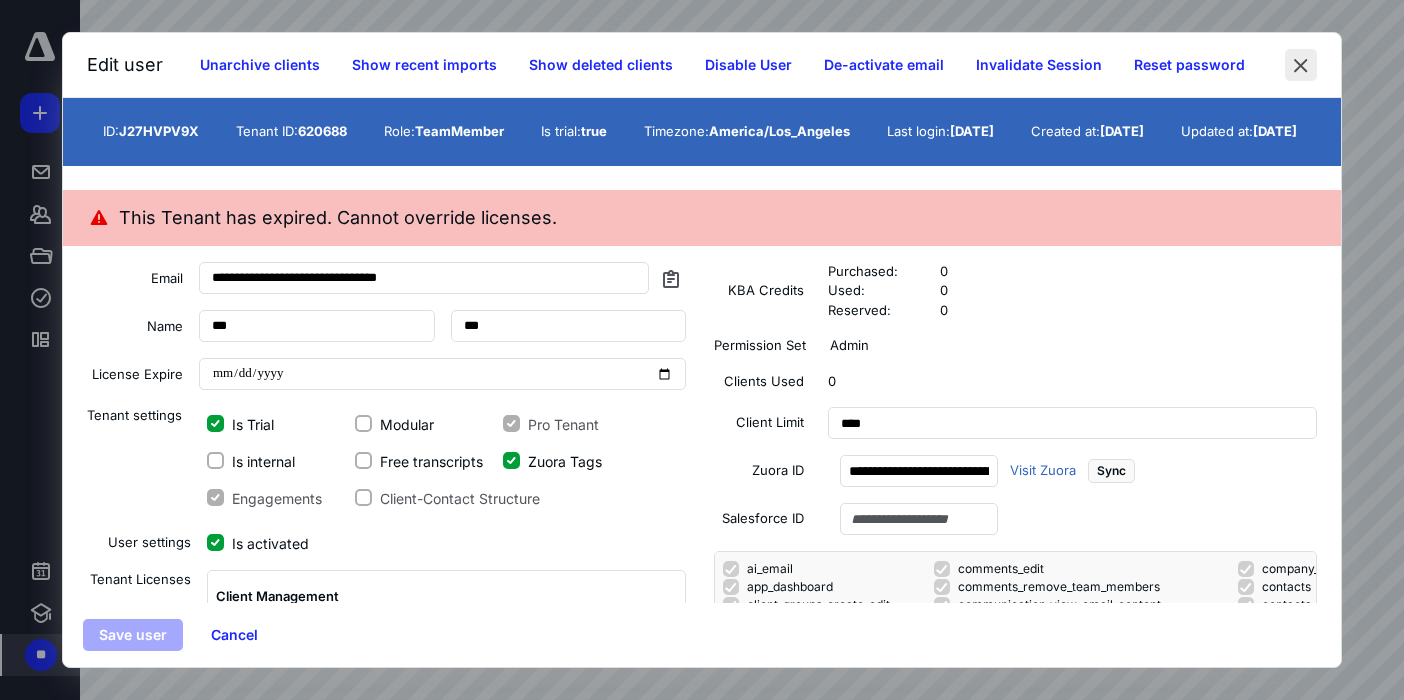 click at bounding box center [1301, 65] 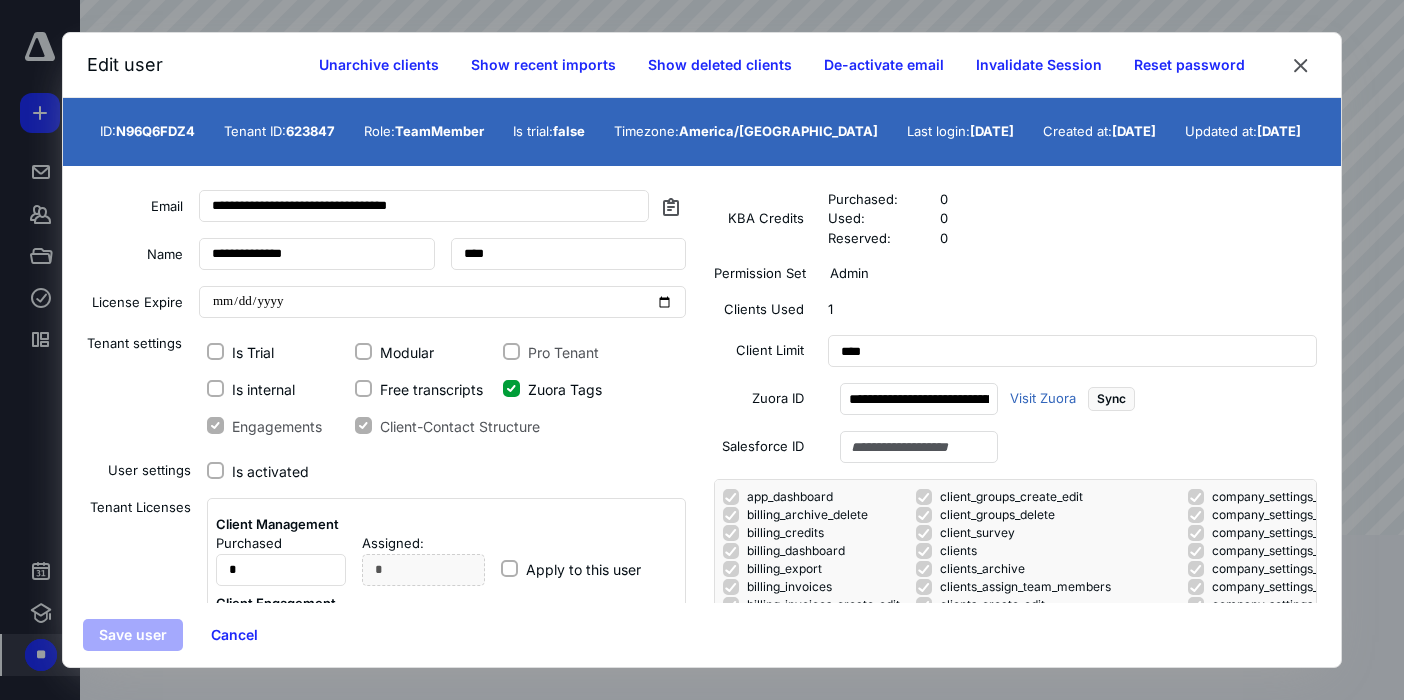 scroll, scrollTop: 246, scrollLeft: 0, axis: vertical 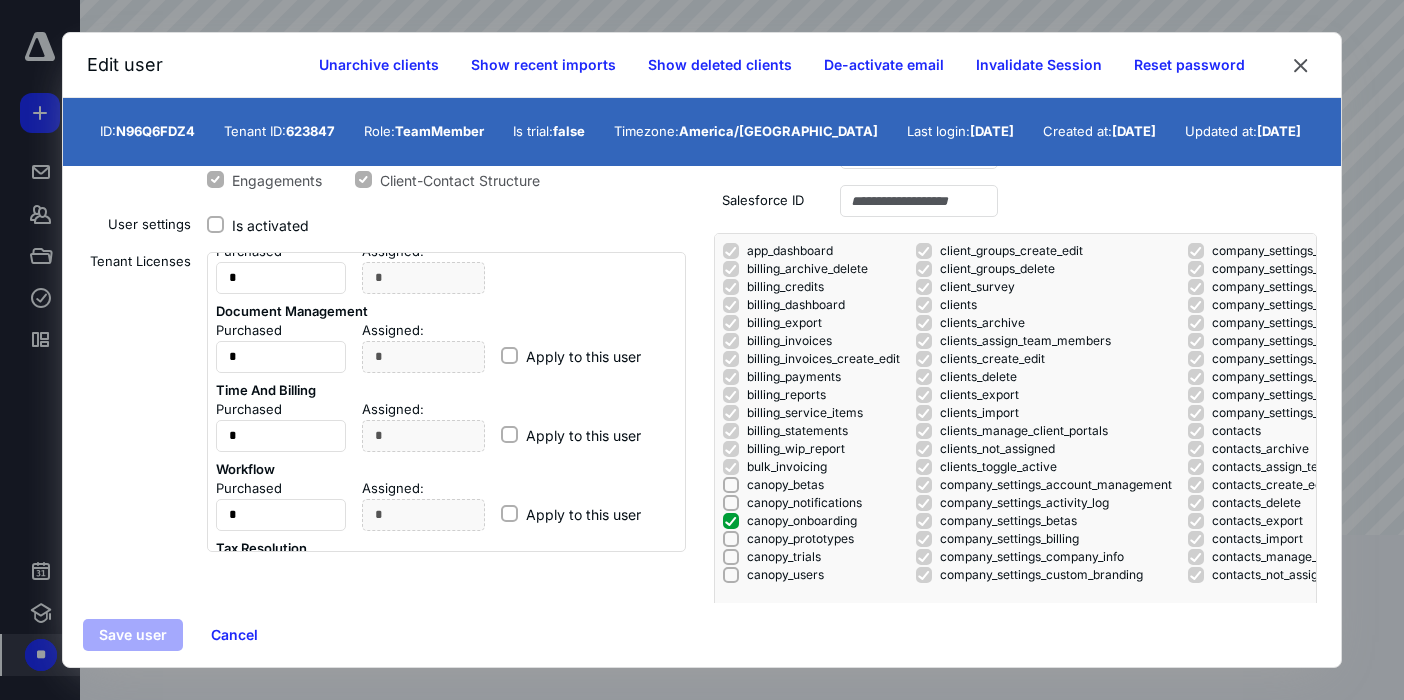 click 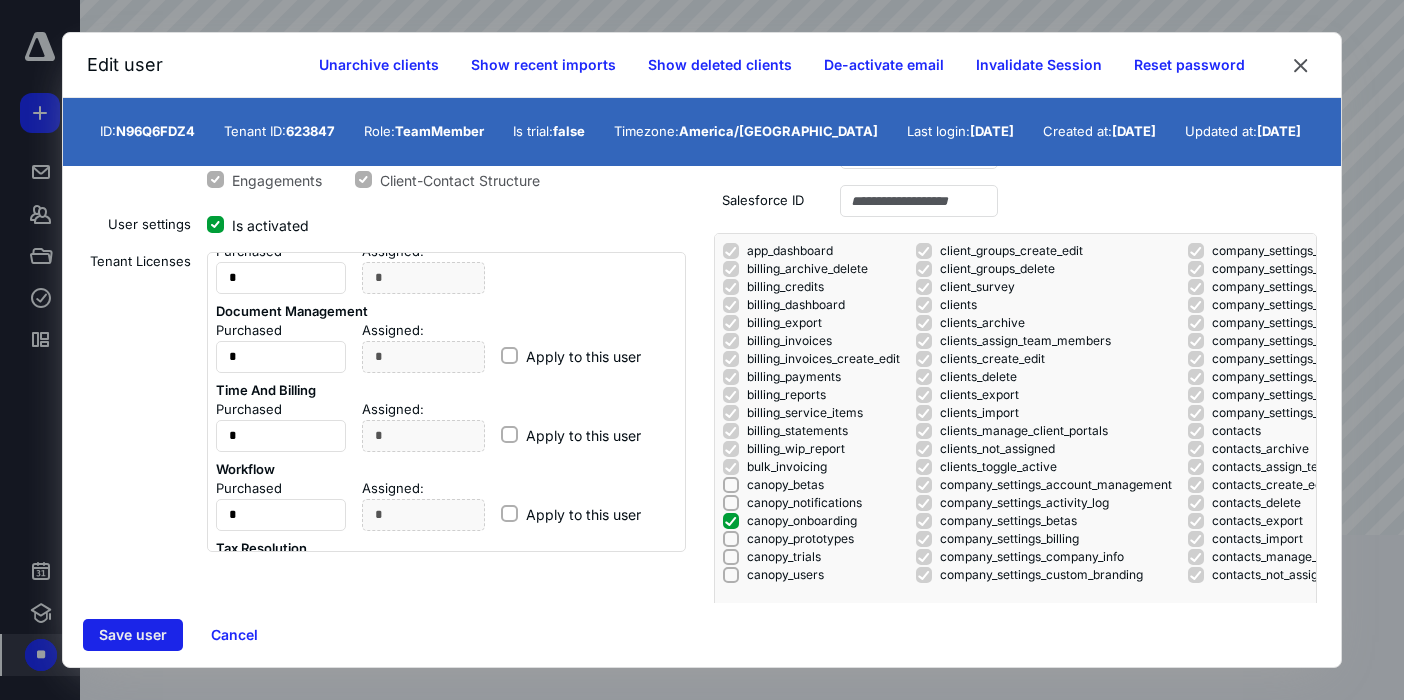 click on "Save user" at bounding box center (133, 635) 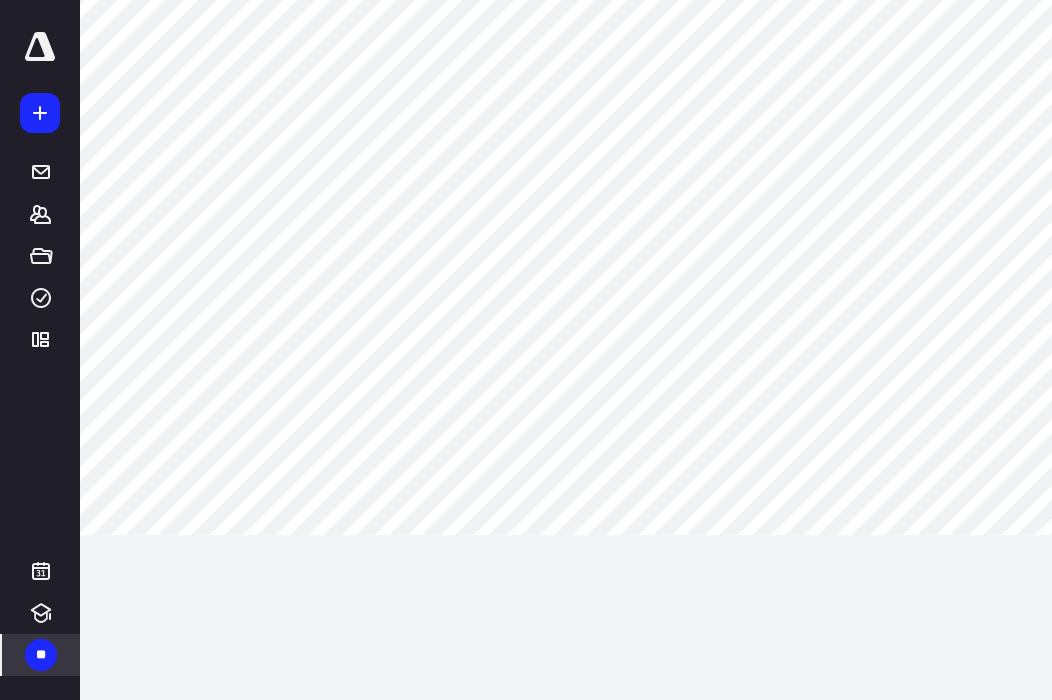 click on "**" at bounding box center (41, 655) 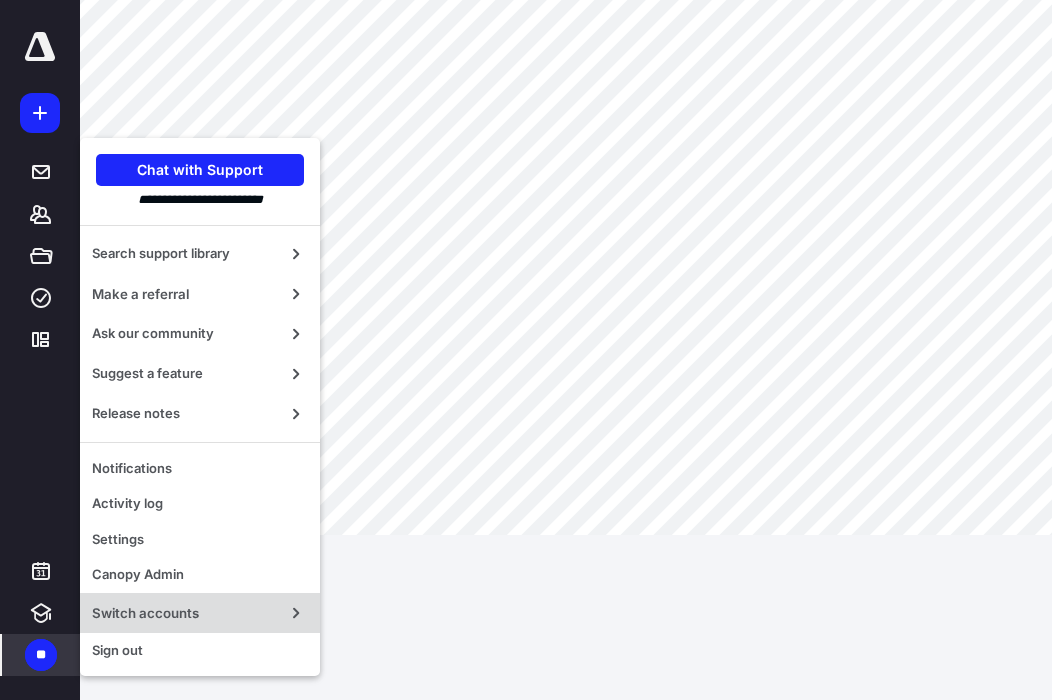 click on "Switch accounts" at bounding box center [184, 613] 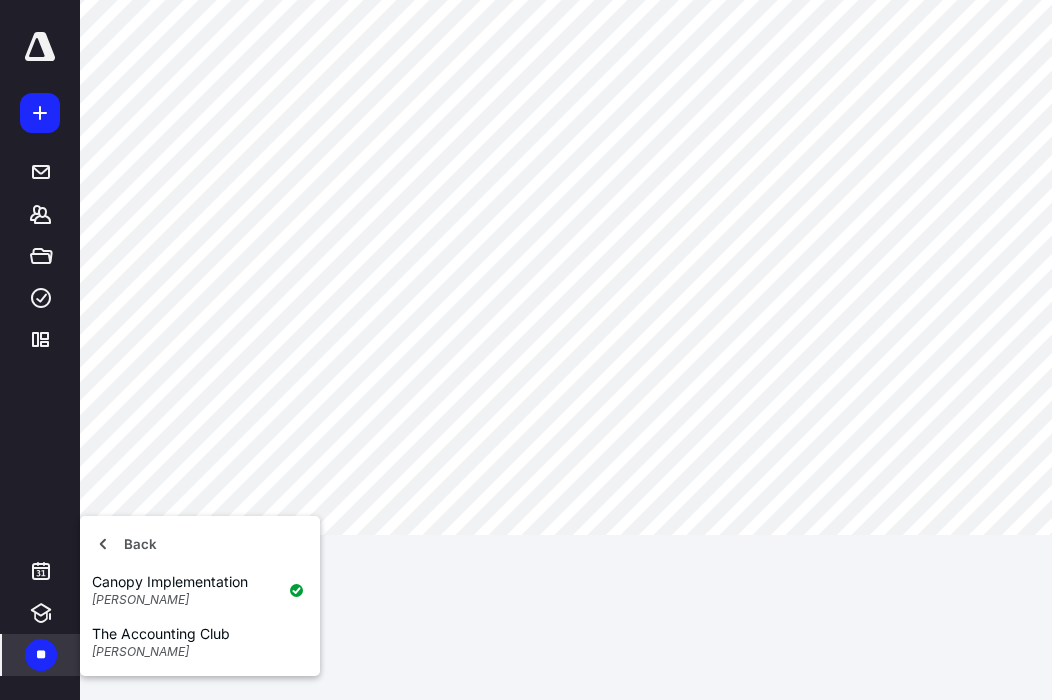 click on "Back Canopy Implementation  [PERSON_NAME] The Accounting Club [PERSON_NAME]" at bounding box center (200, 596) 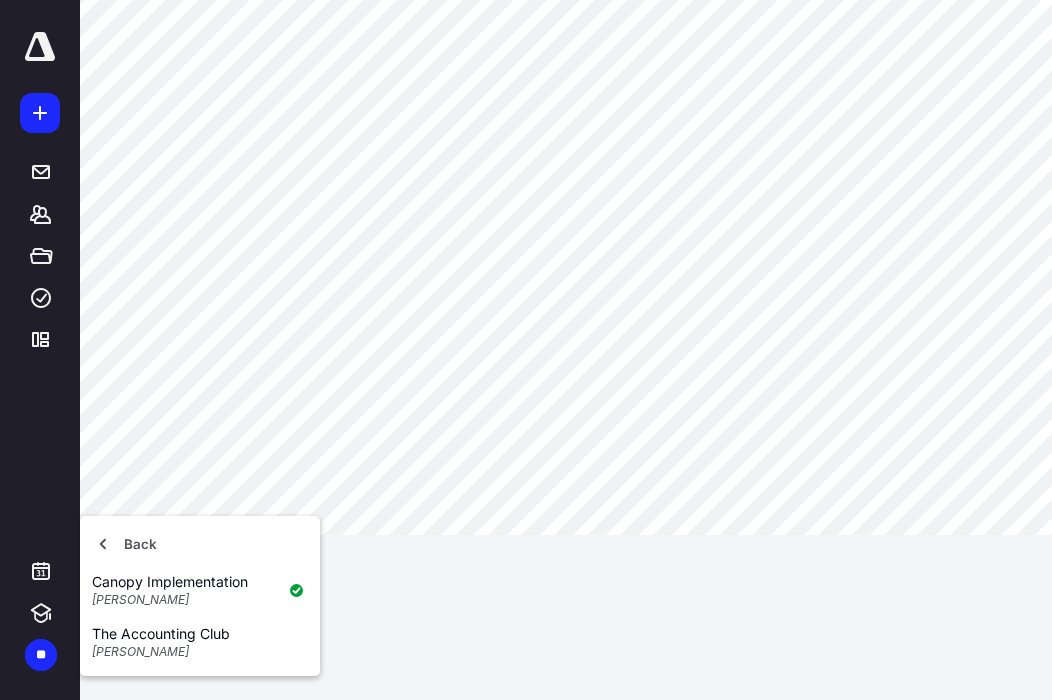 click on "**********" at bounding box center (526, 350) 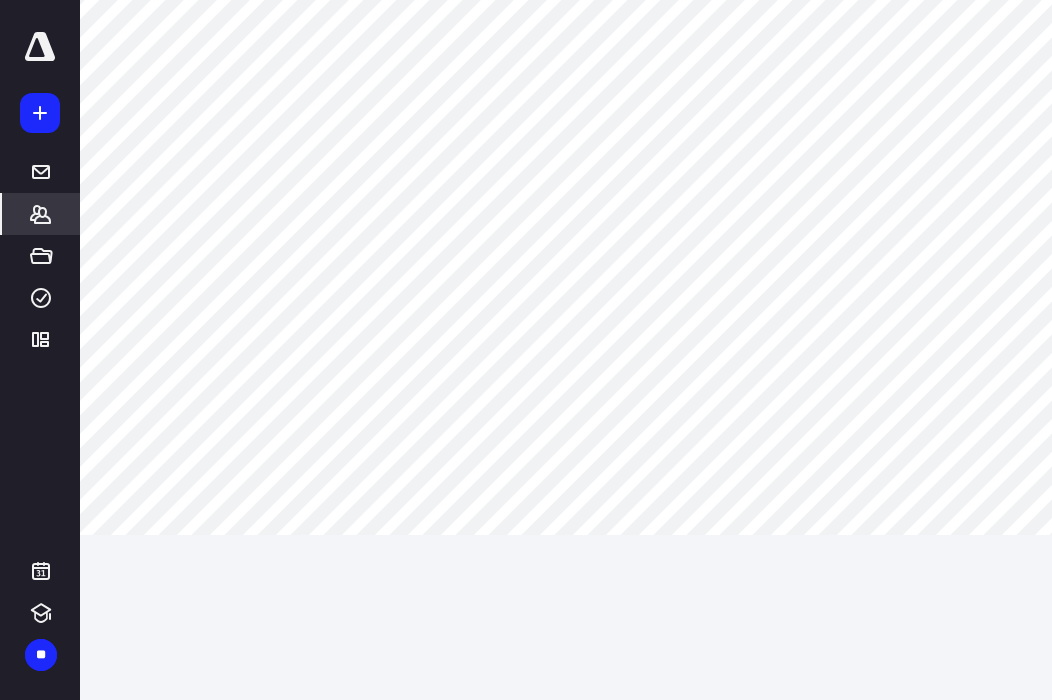 click 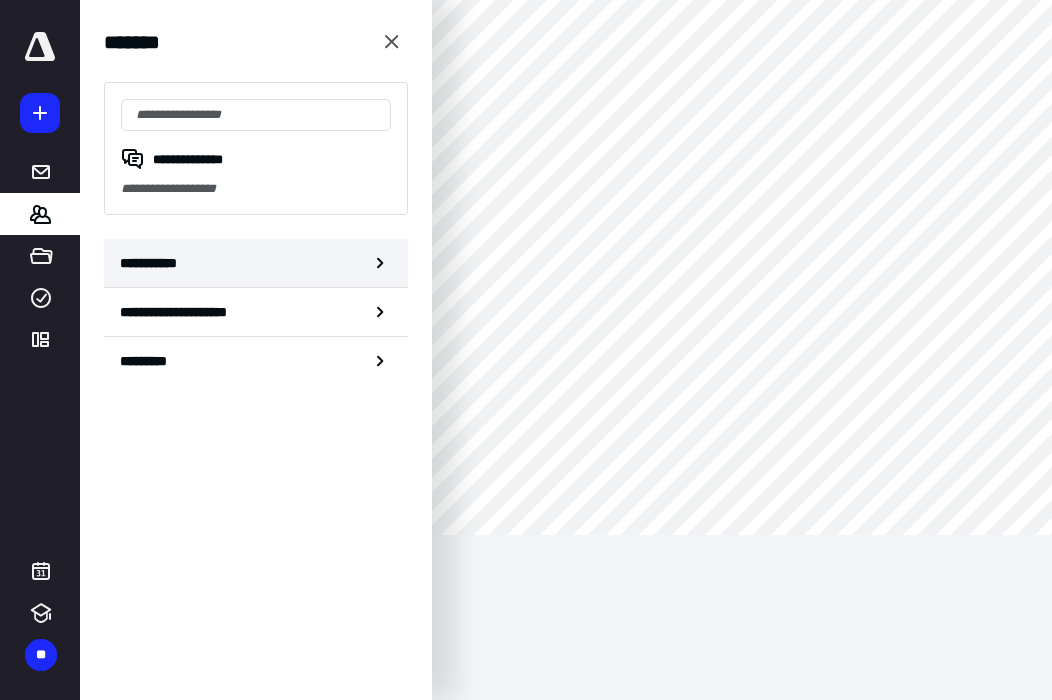 click on "**********" at bounding box center (256, 263) 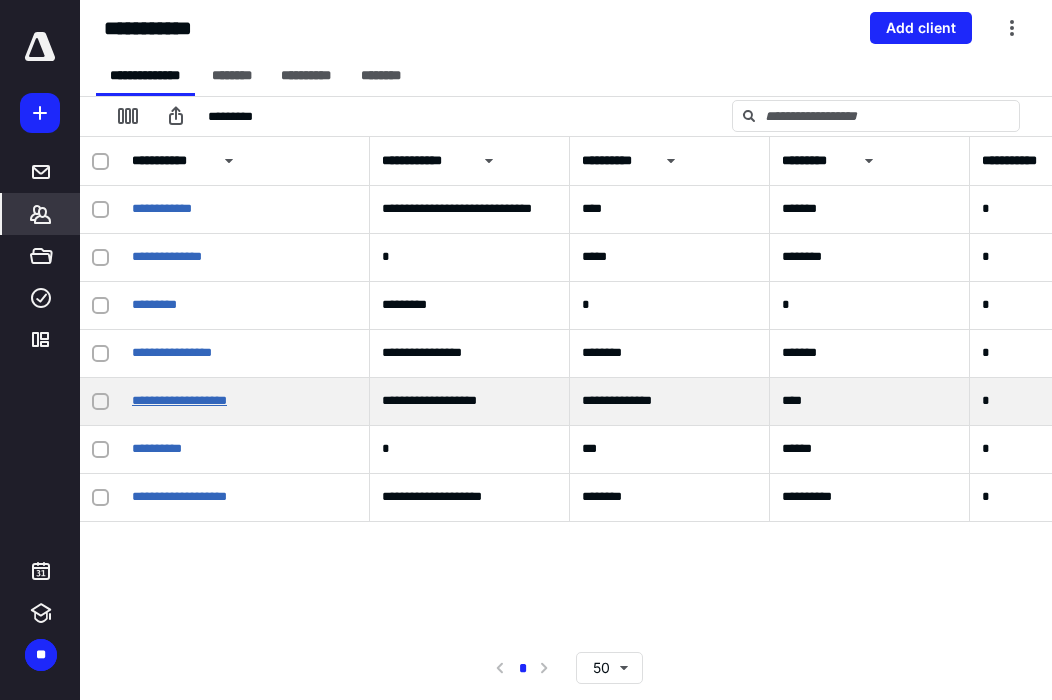 click on "**********" at bounding box center (179, 400) 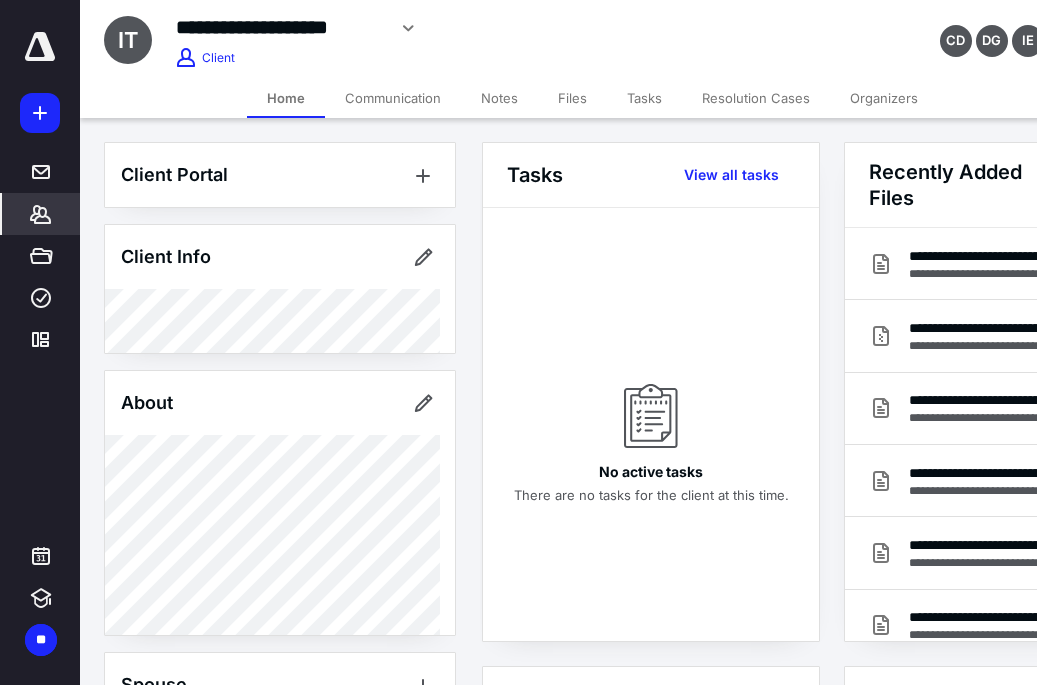 click on "Files" at bounding box center (572, 98) 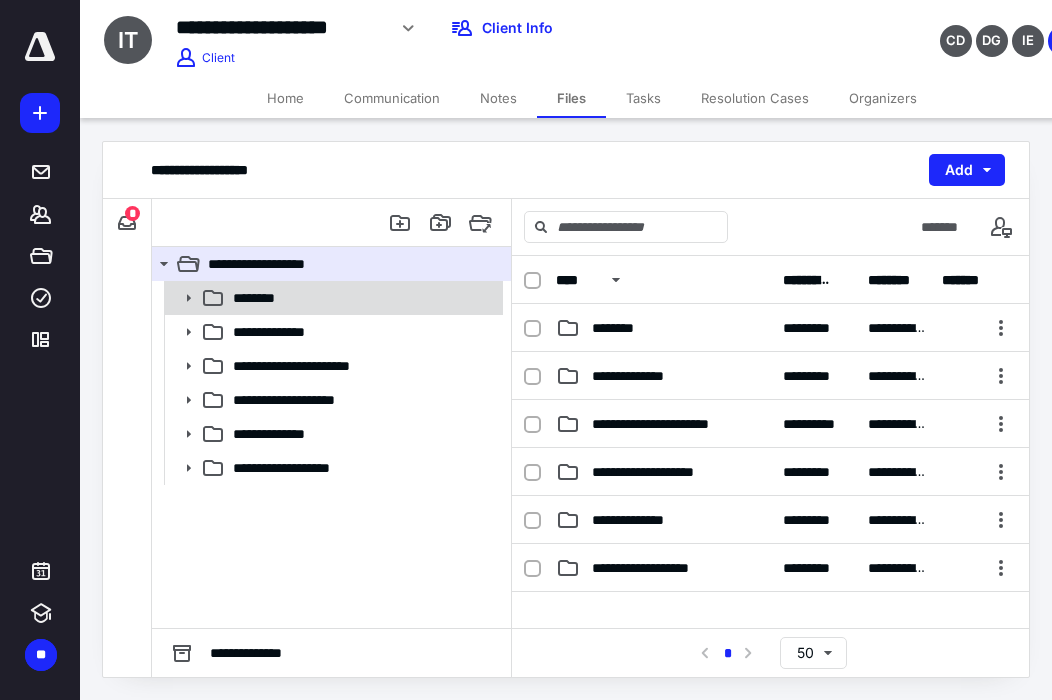 click on "********" at bounding box center [332, 298] 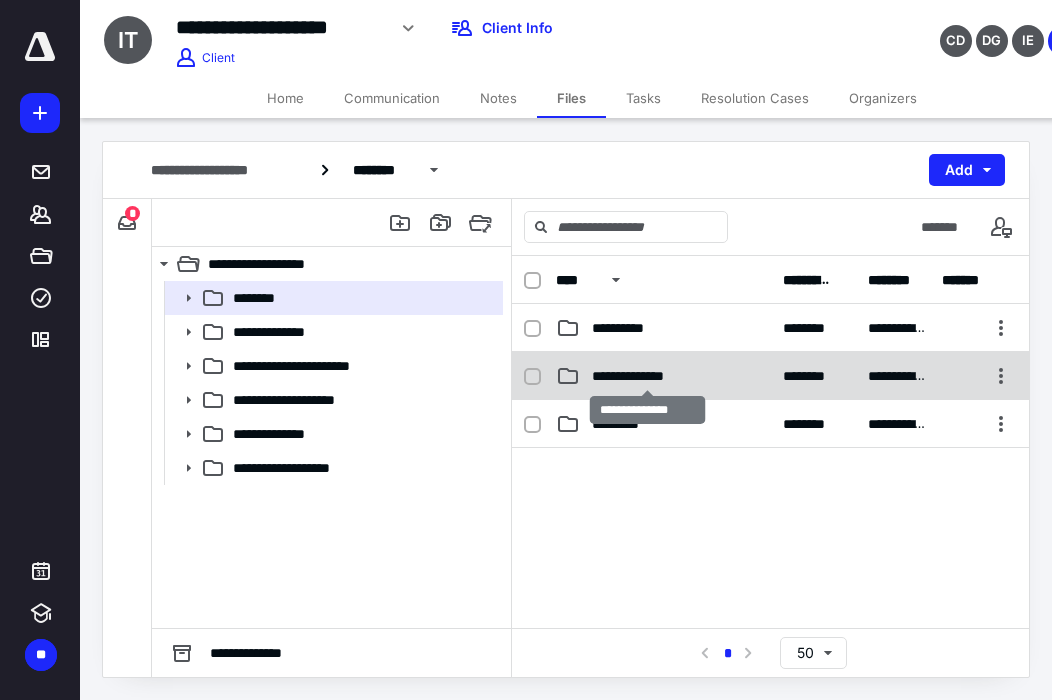 click on "**********" at bounding box center [647, 376] 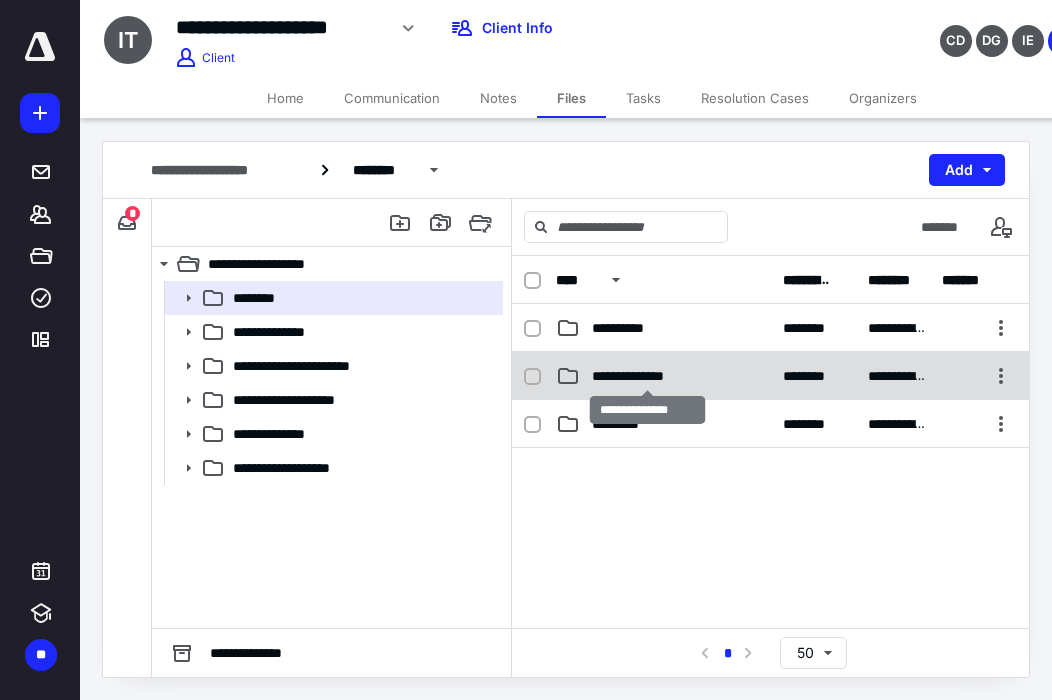 click on "**********" at bounding box center [647, 376] 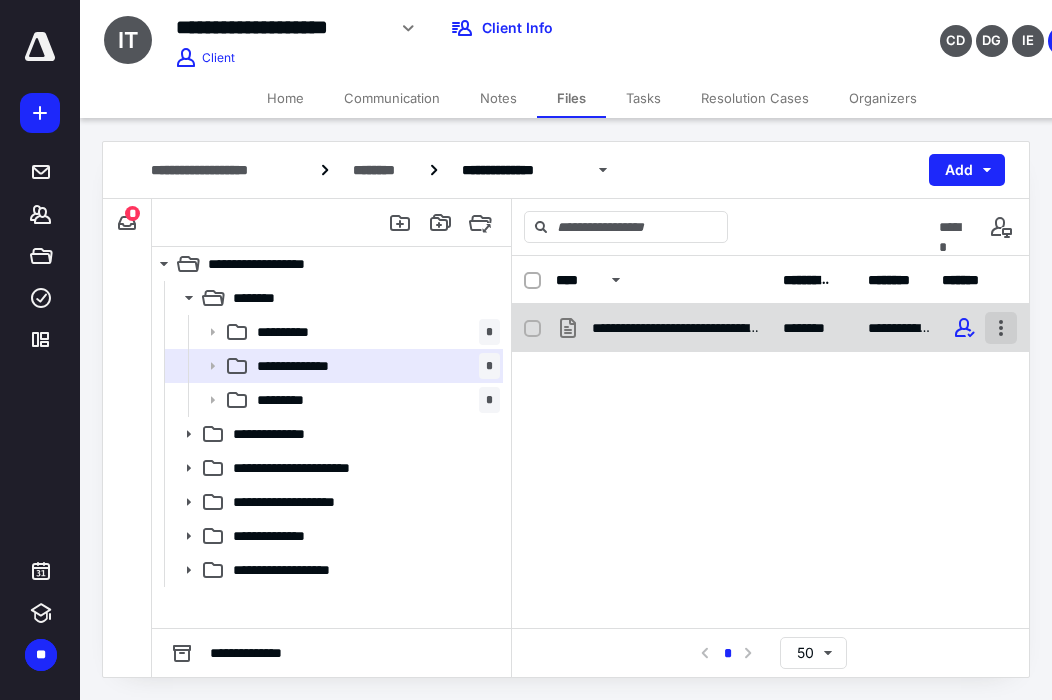 click at bounding box center (1001, 328) 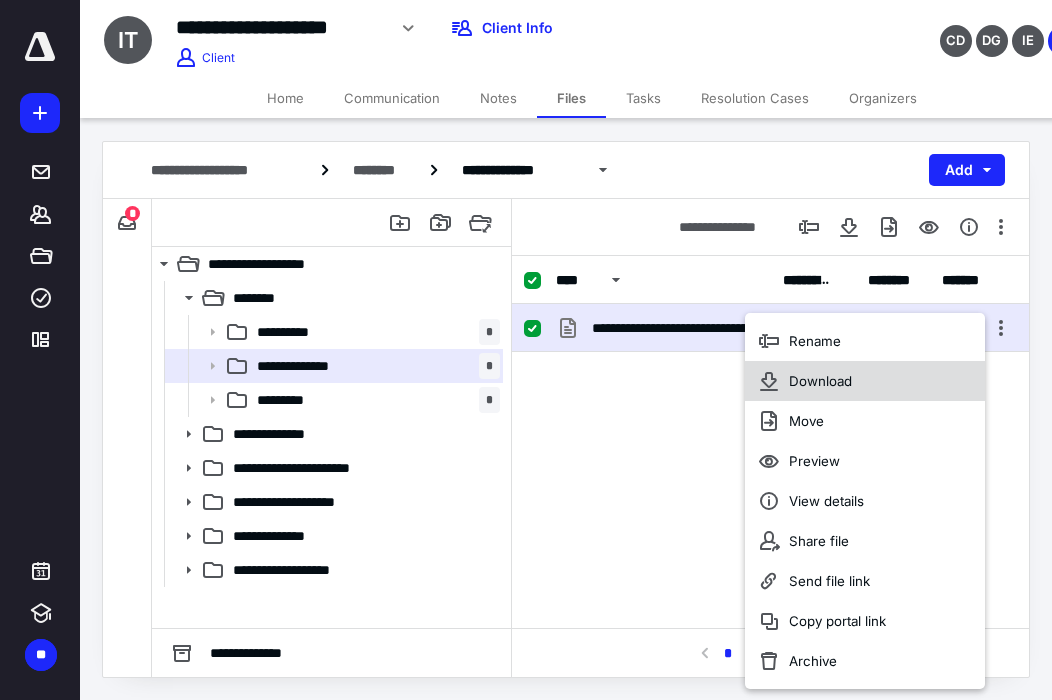 click on "Download" at bounding box center [865, 381] 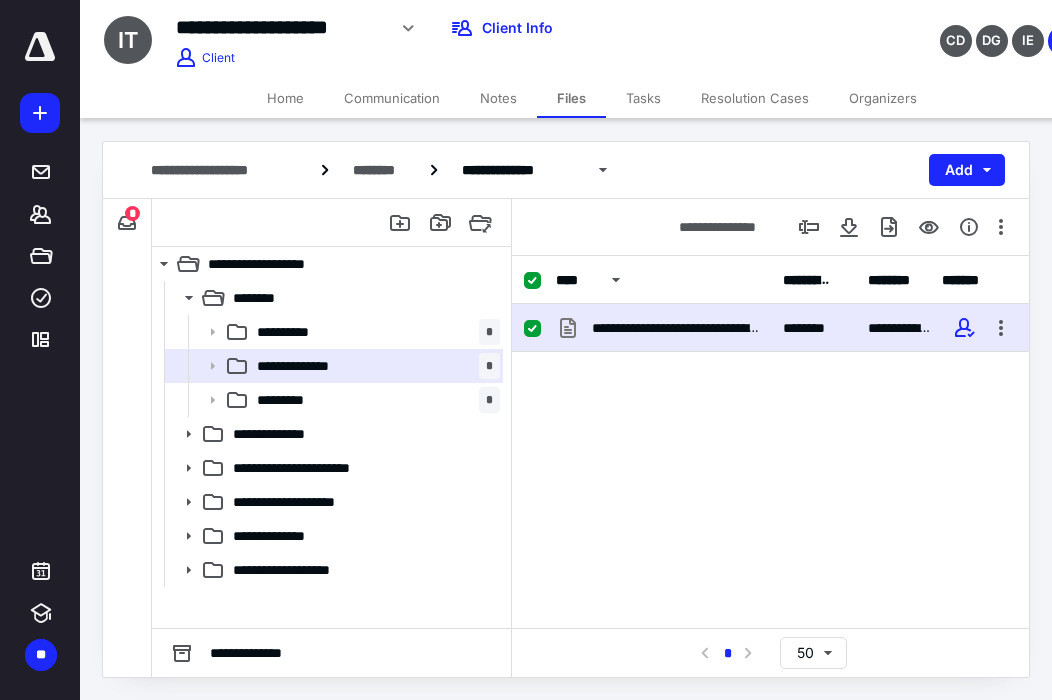 click on "**********" at bounding box center (770, 454) 